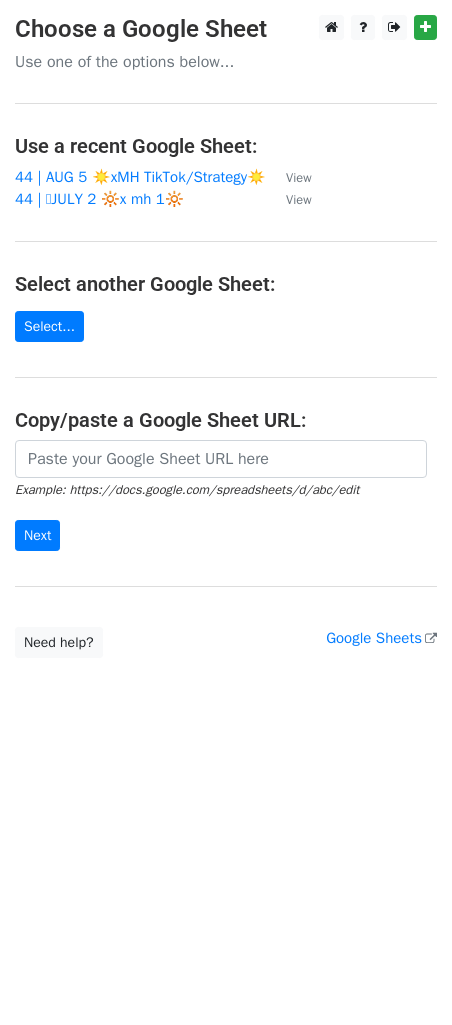 scroll, scrollTop: 0, scrollLeft: 0, axis: both 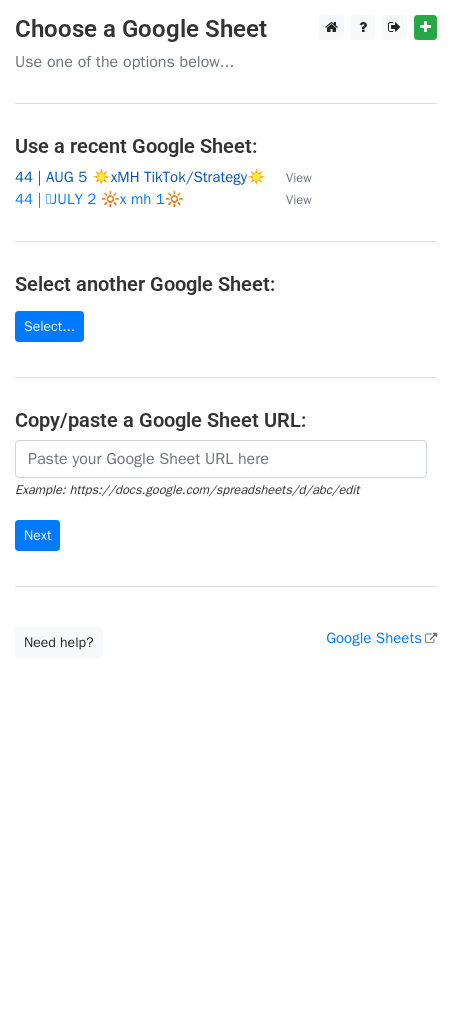 click on "44 | AUG 5 ☀️xMH TikTok/Strategy☀️" at bounding box center (140, 177) 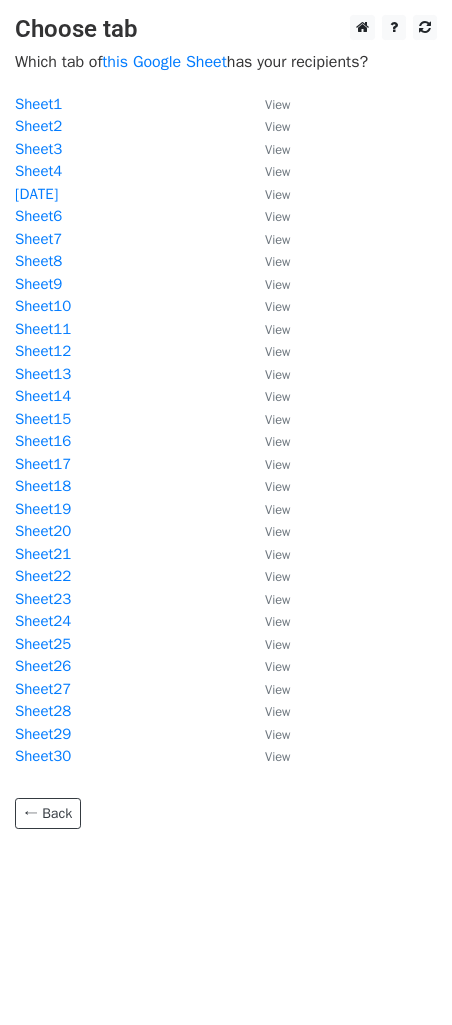 scroll, scrollTop: 0, scrollLeft: 0, axis: both 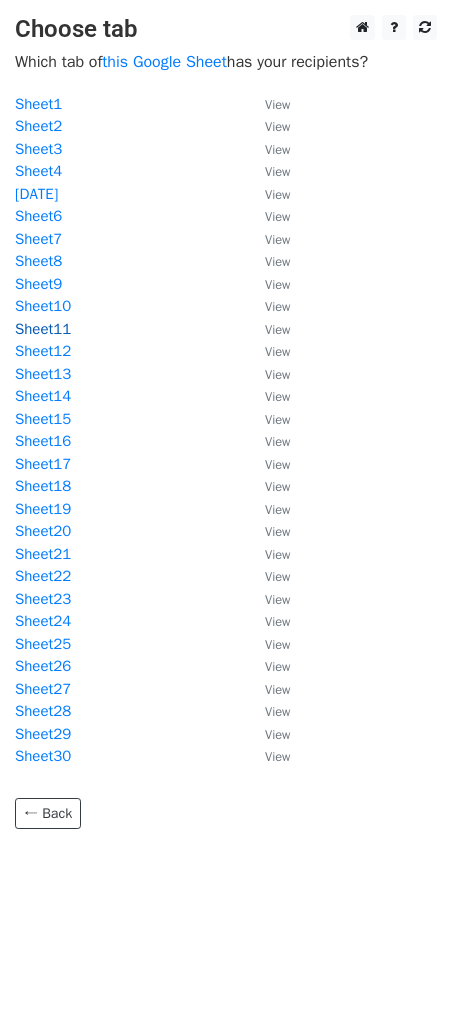 click on "Sheet11" at bounding box center (43, 329) 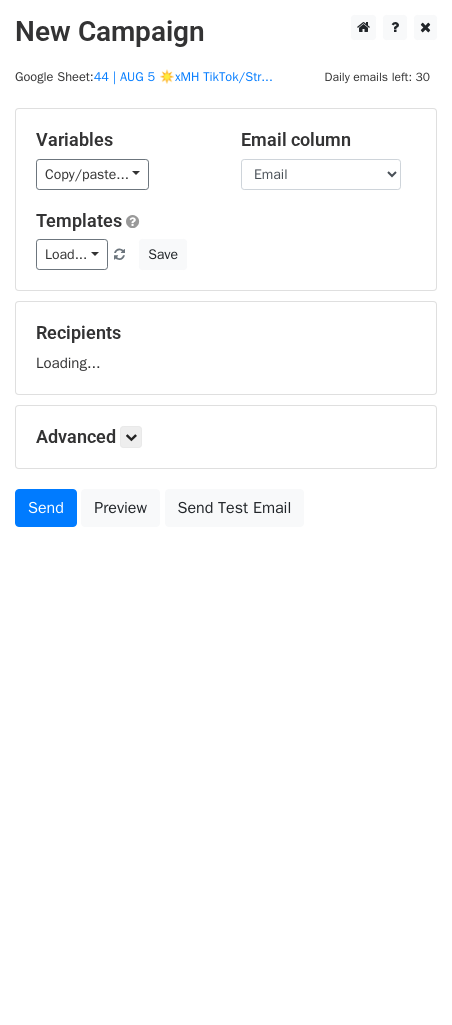 scroll, scrollTop: 0, scrollLeft: 0, axis: both 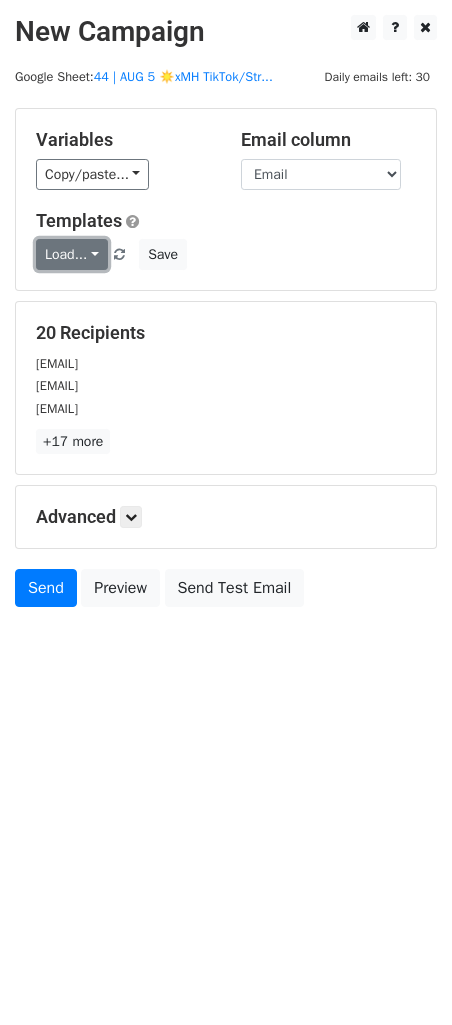click on "Load..." at bounding box center [72, 254] 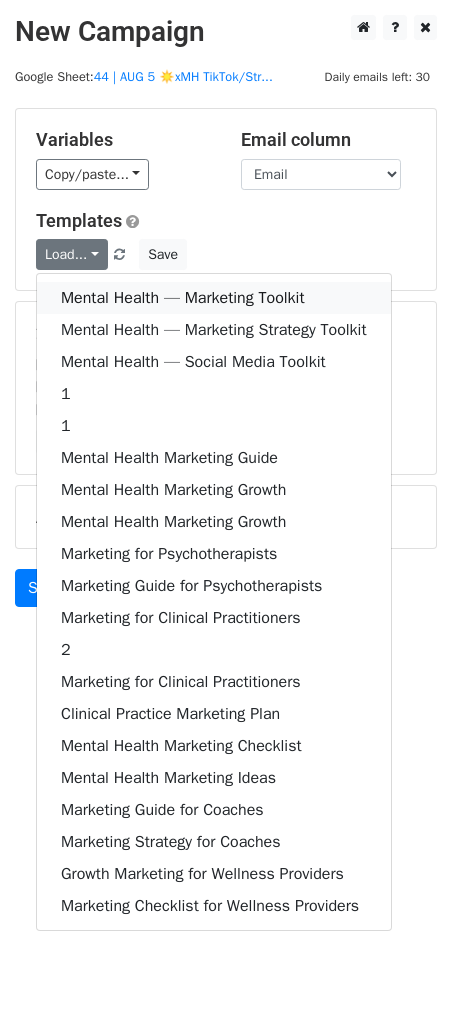 click on "Mental Health — Marketing Toolkit" at bounding box center (214, 298) 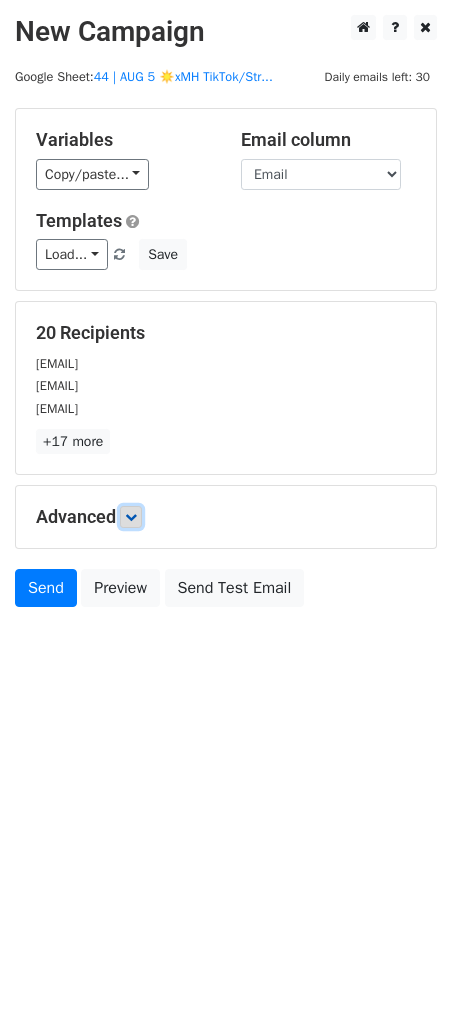 click at bounding box center (131, 517) 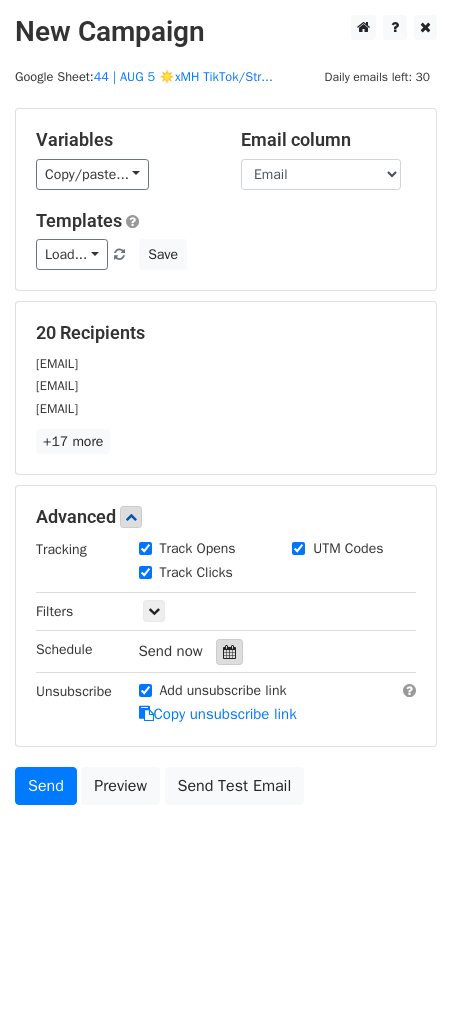 click at bounding box center (229, 652) 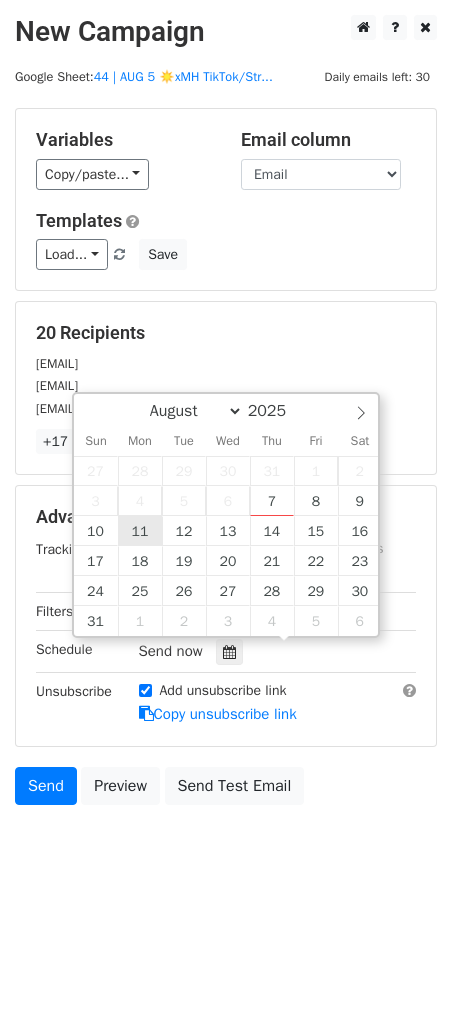 type on "2025-08-11 12:00" 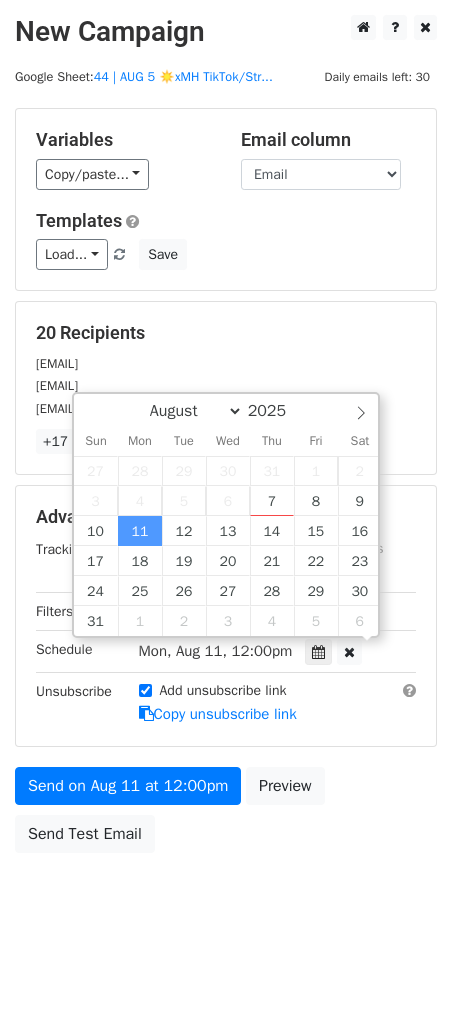 scroll, scrollTop: 0, scrollLeft: 0, axis: both 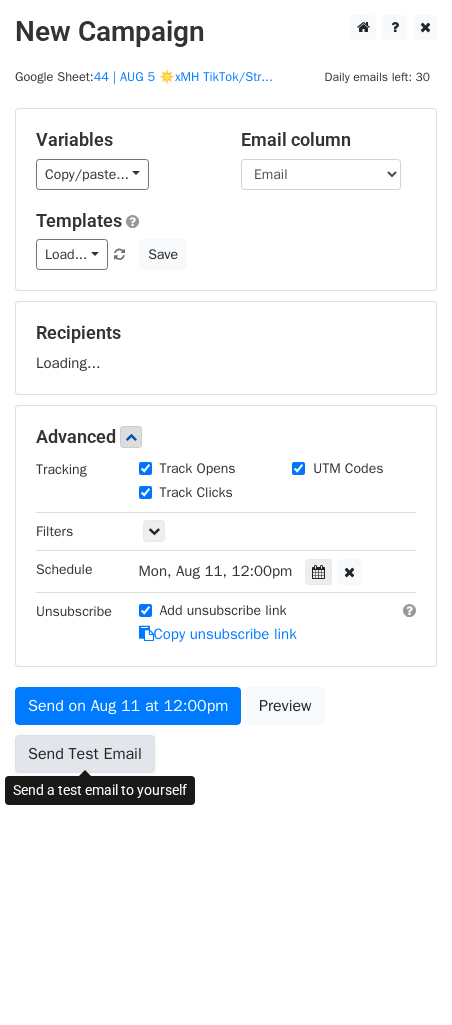 click on "Send Test Email" at bounding box center (85, 754) 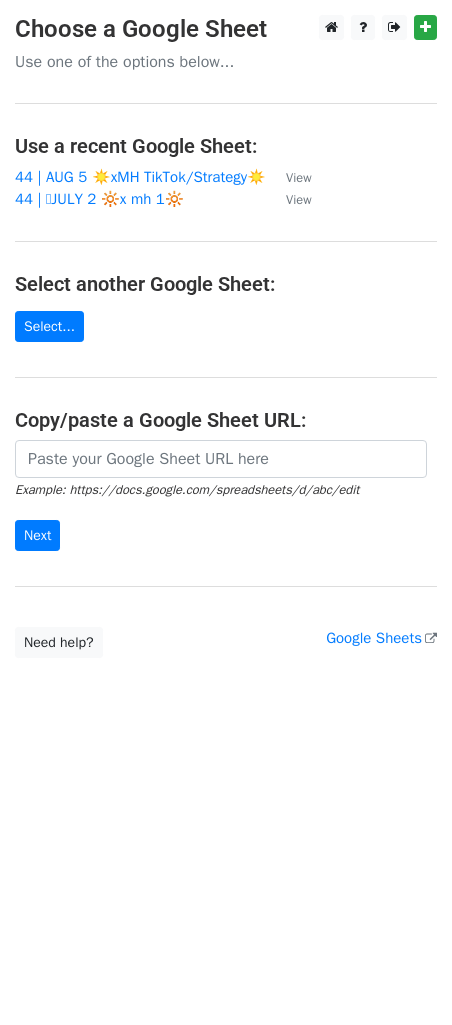 scroll, scrollTop: 0, scrollLeft: 0, axis: both 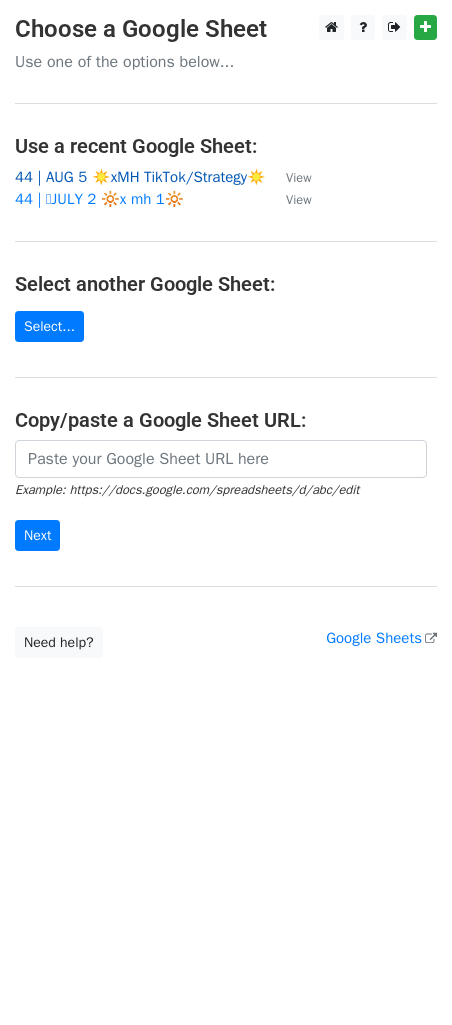 click on "44 | AUG 5 ☀️xMH TikTok/Strategy☀️" at bounding box center [140, 177] 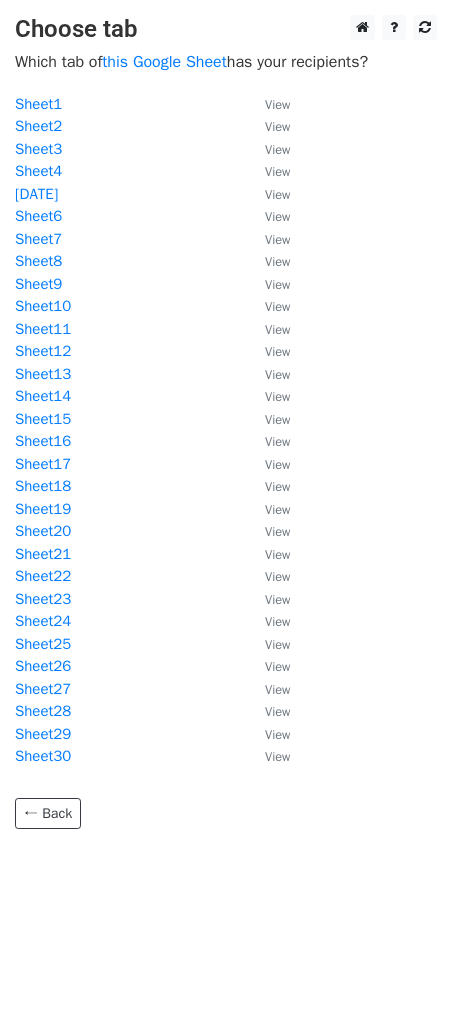 scroll, scrollTop: 0, scrollLeft: 0, axis: both 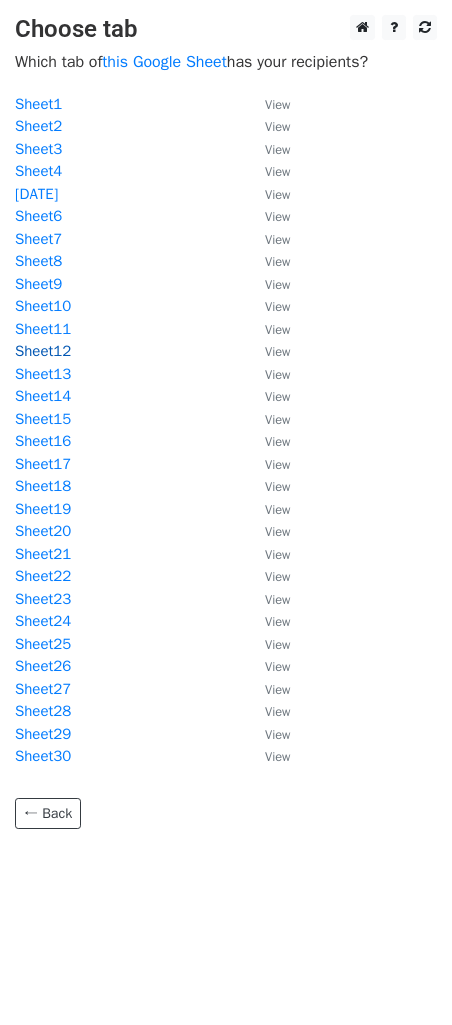 click on "Sheet12" at bounding box center (43, 351) 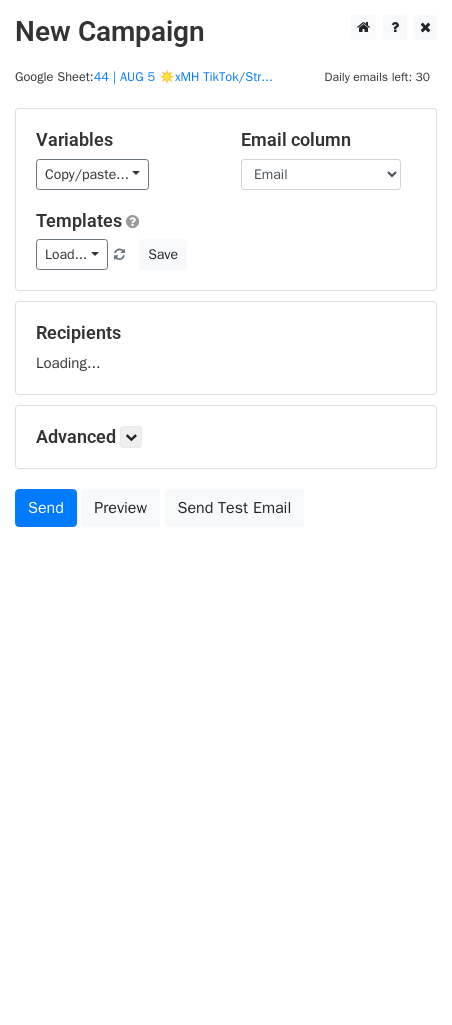 scroll, scrollTop: 0, scrollLeft: 0, axis: both 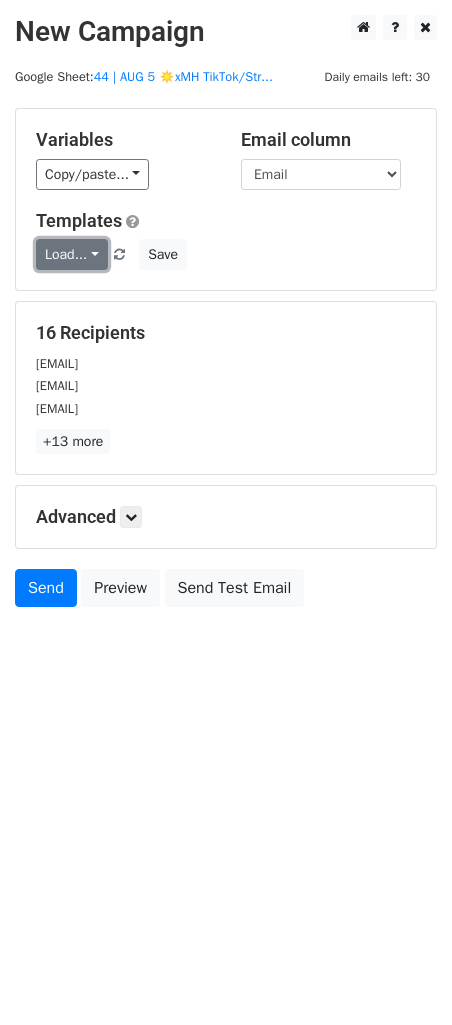 click on "Load..." at bounding box center (72, 254) 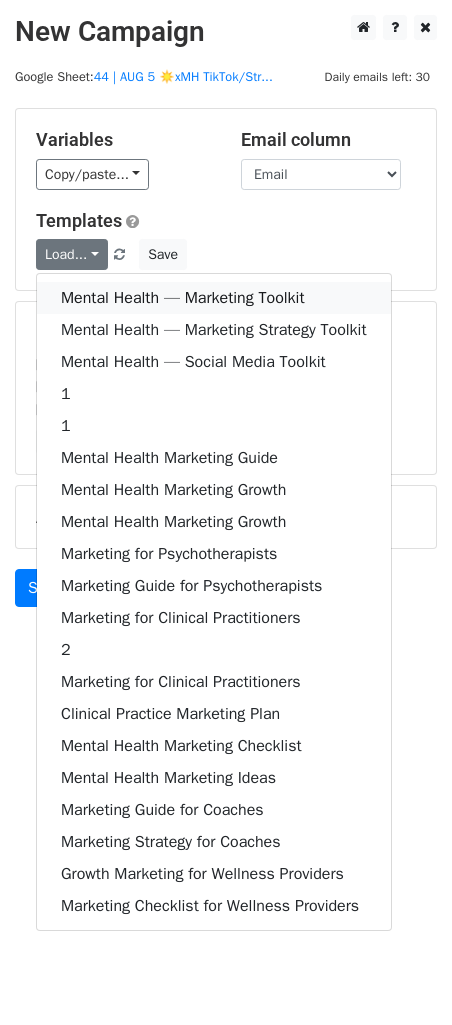 click on "Mental Health — Marketing Toolkit" at bounding box center (214, 298) 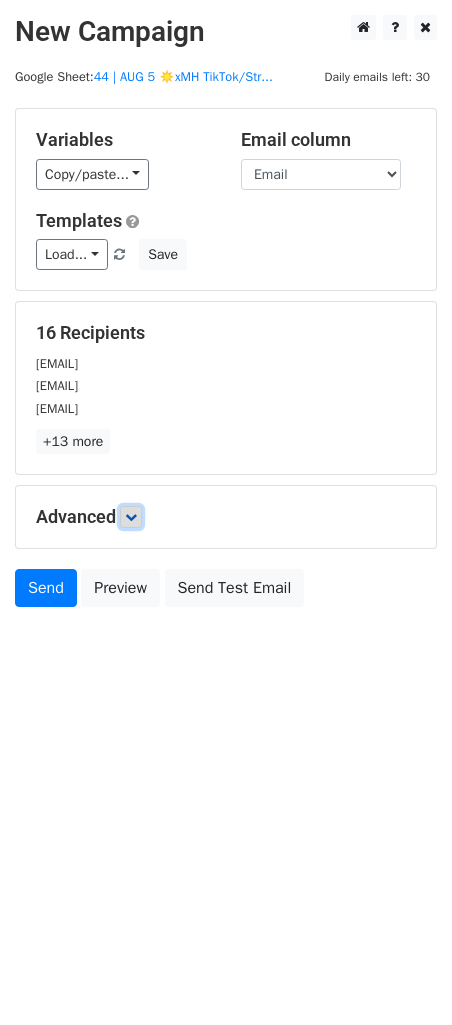 click at bounding box center (131, 517) 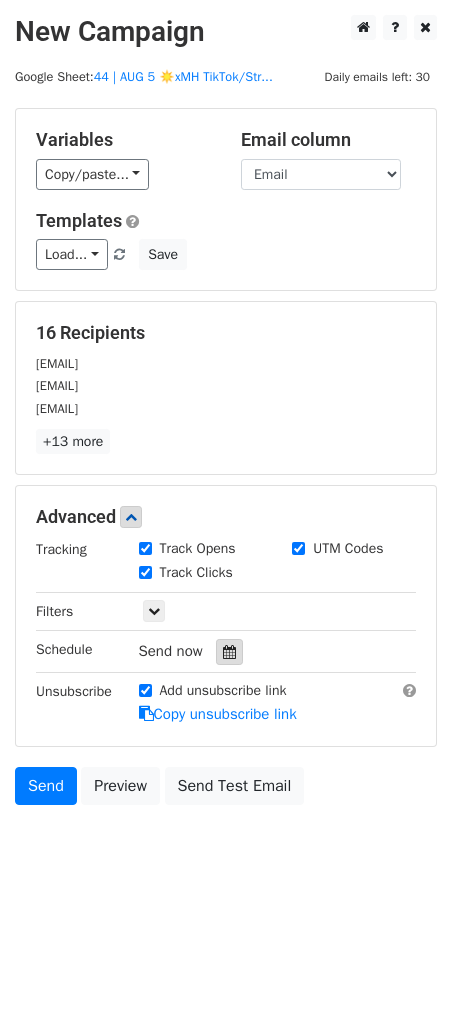 click at bounding box center (229, 652) 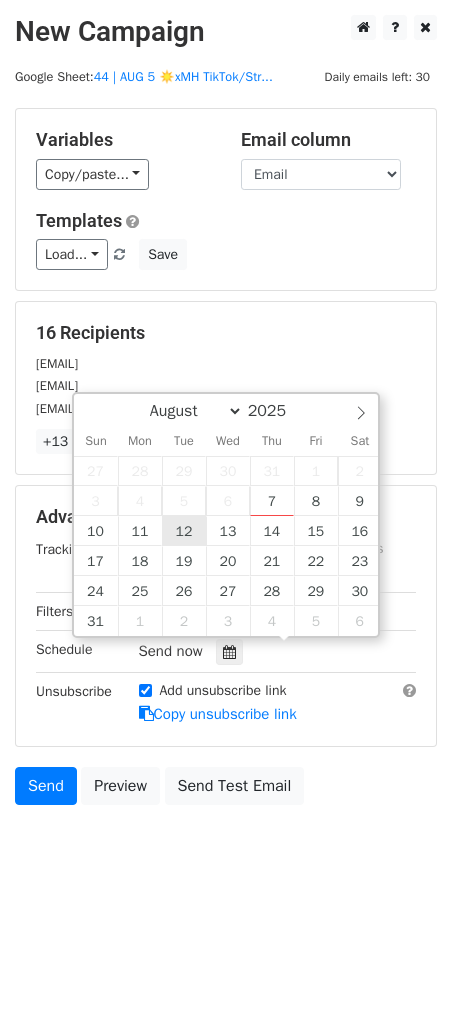 type on "2025-08-12 12:00" 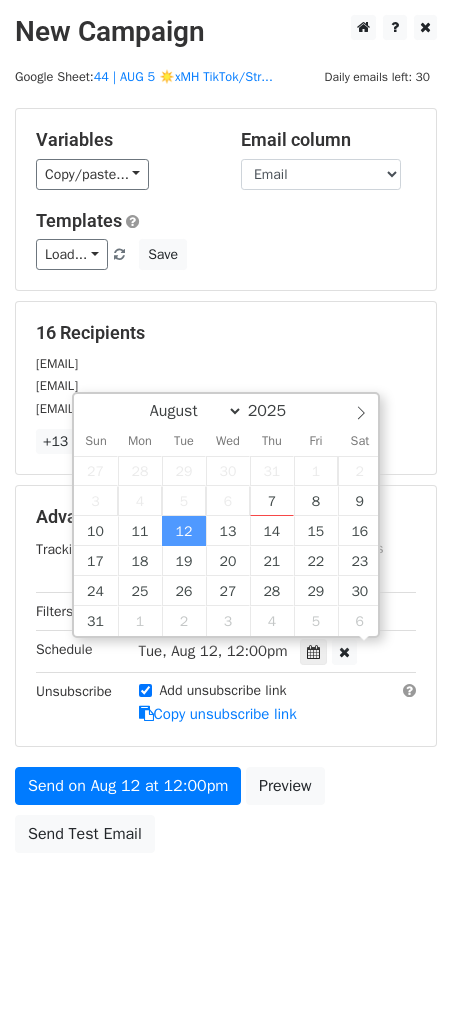 scroll, scrollTop: 0, scrollLeft: 0, axis: both 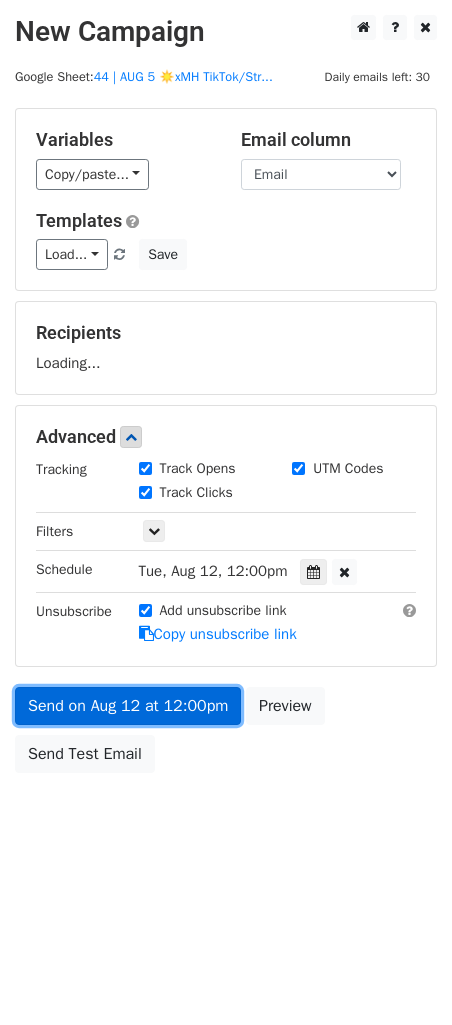 click on "Send on Aug 12 at 12:00pm" at bounding box center (128, 706) 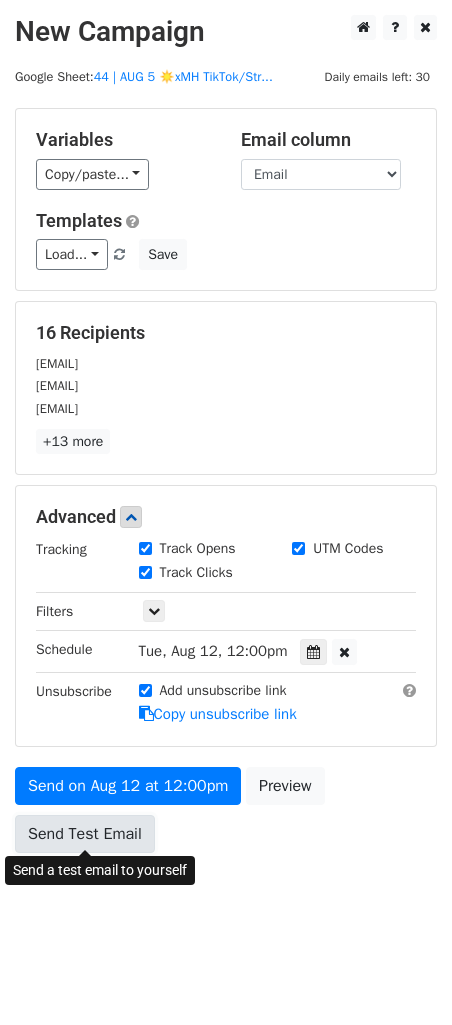click on "Send Test Email" at bounding box center (85, 834) 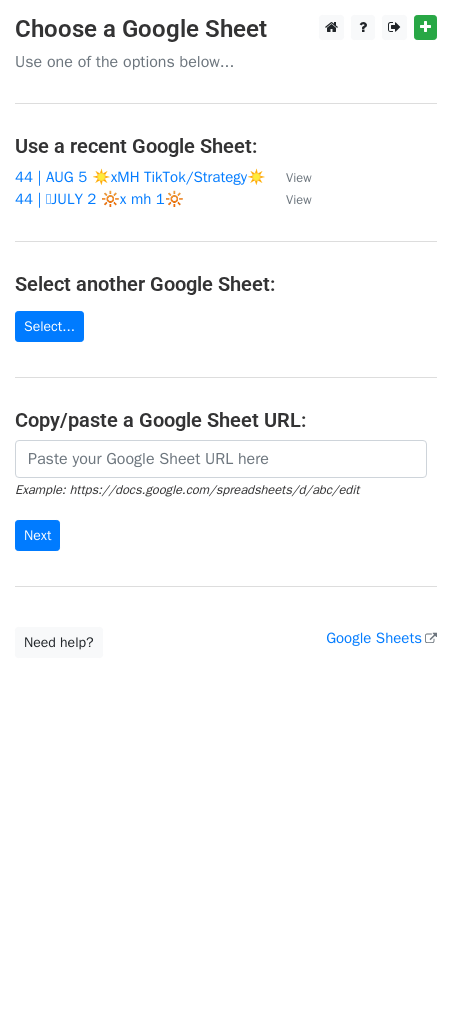 scroll, scrollTop: 0, scrollLeft: 0, axis: both 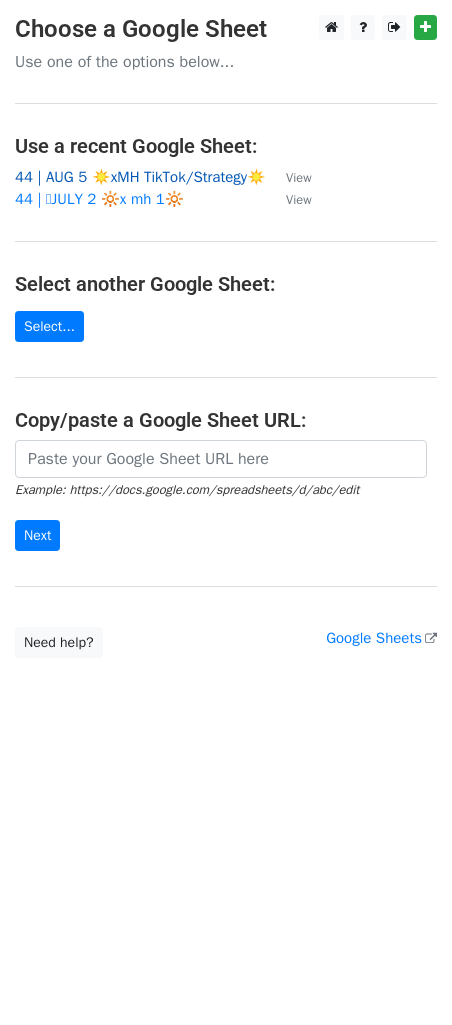 click on "44 | AUG 5 ☀️xMH TikTok/Strategy☀️" at bounding box center (140, 177) 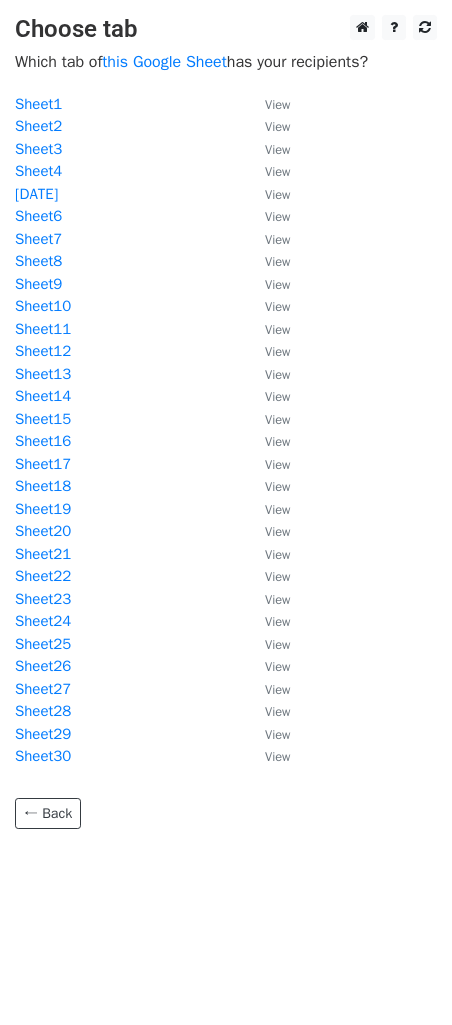 scroll, scrollTop: 0, scrollLeft: 0, axis: both 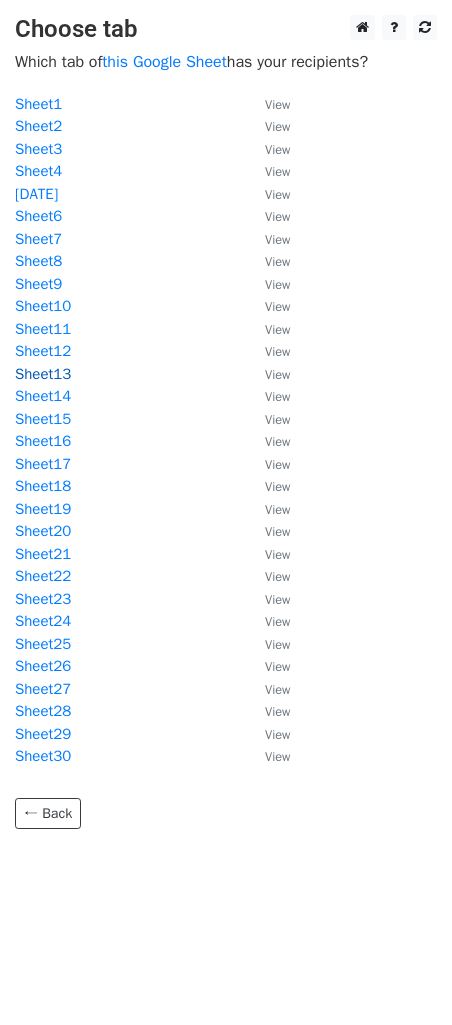 click on "Sheet13" at bounding box center (43, 374) 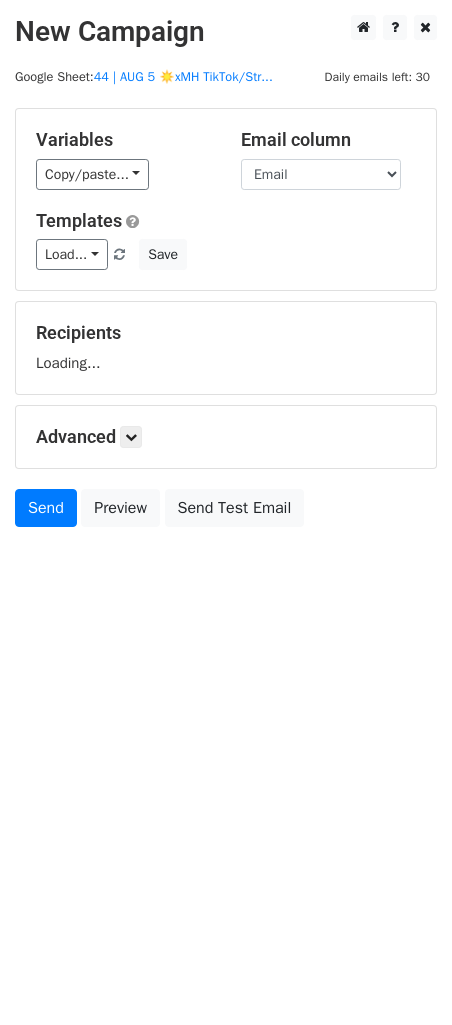scroll, scrollTop: 0, scrollLeft: 0, axis: both 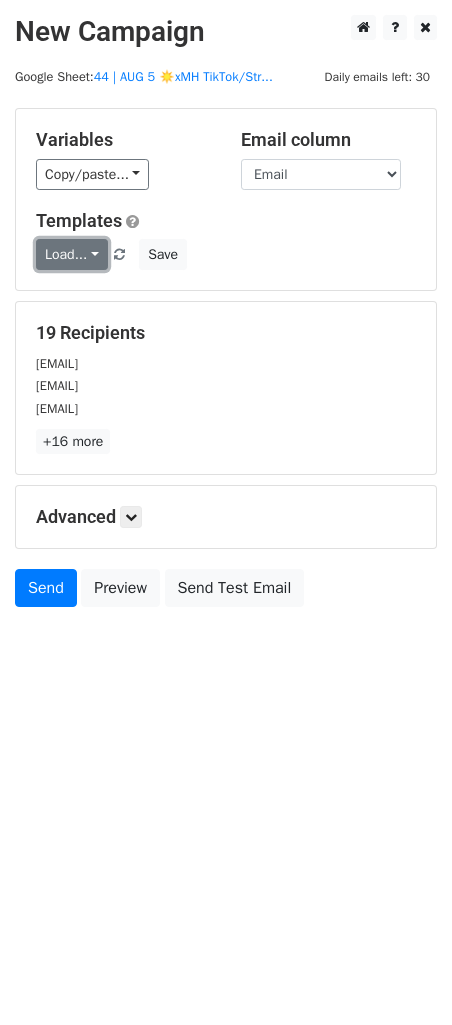 click on "Load..." at bounding box center (72, 254) 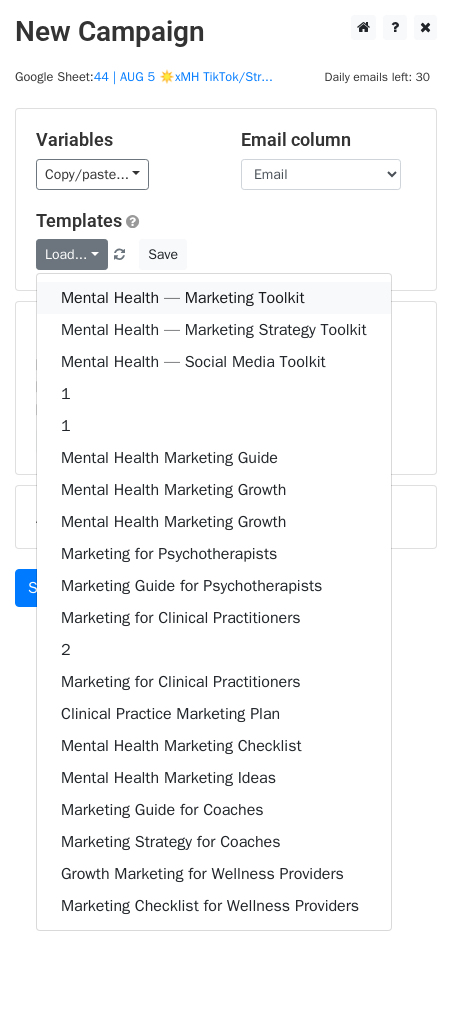 click on "Mental Health — Marketing Toolkit" at bounding box center [214, 298] 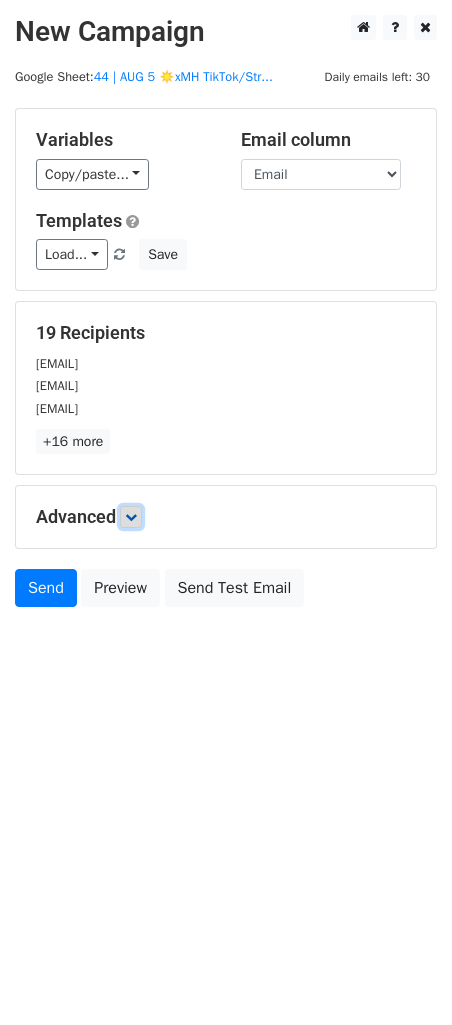 click at bounding box center (131, 517) 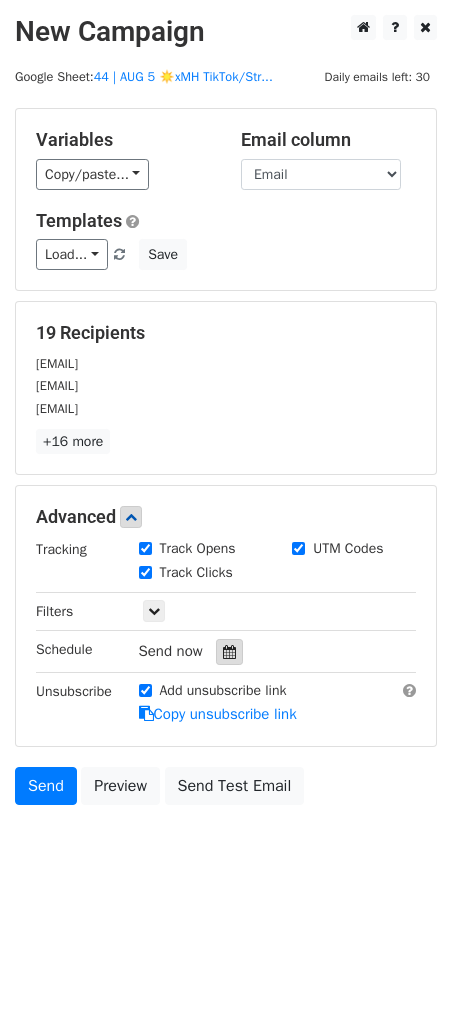 click at bounding box center (229, 652) 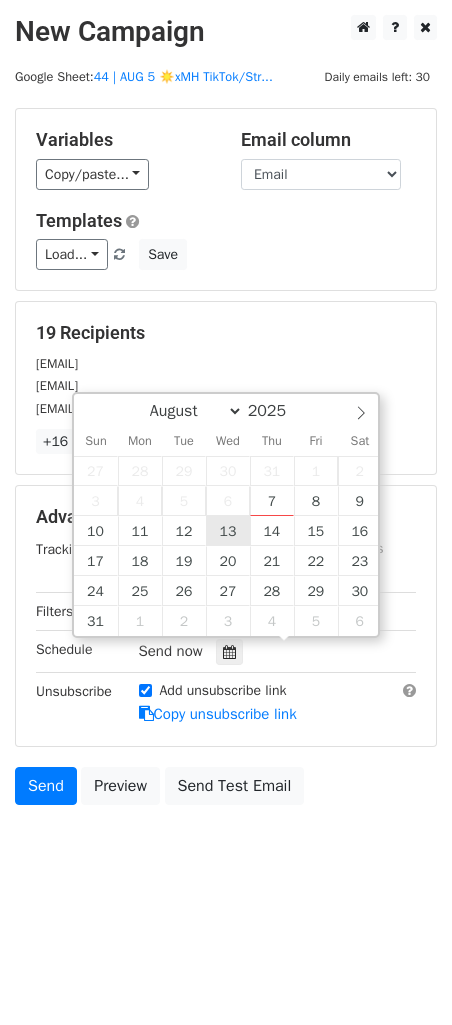 type on "2025-08-13 12:00" 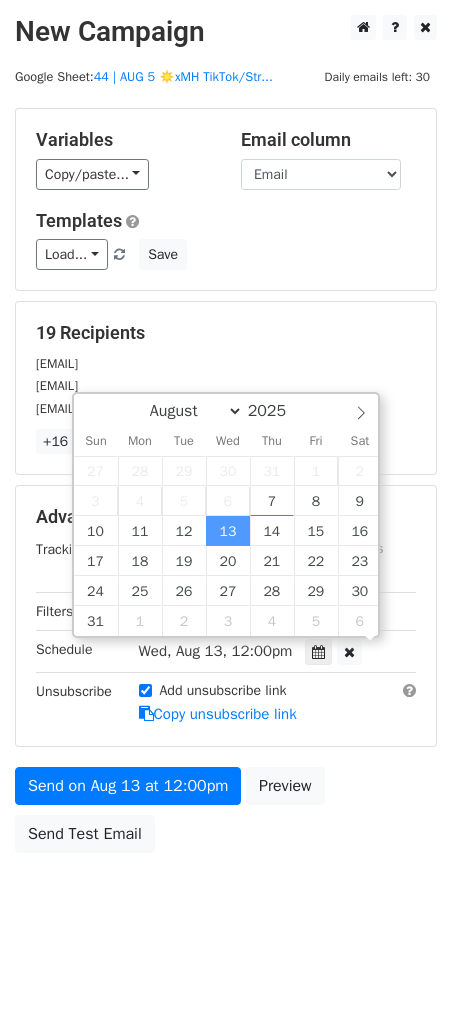 scroll, scrollTop: 0, scrollLeft: 0, axis: both 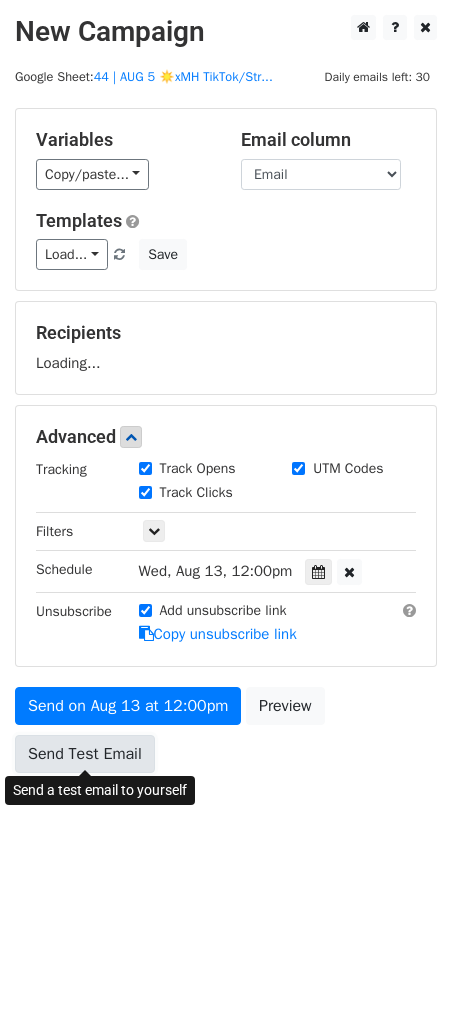 click on "Send Test Email" at bounding box center [85, 754] 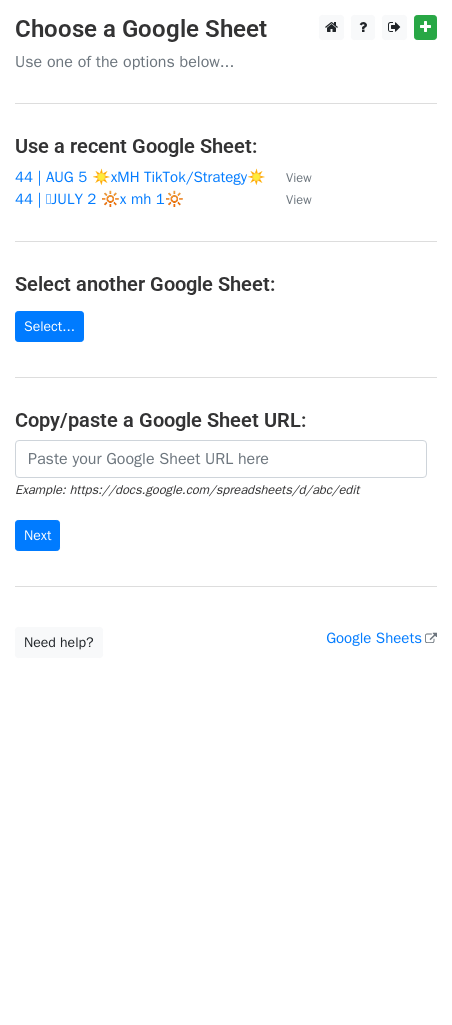 scroll, scrollTop: 0, scrollLeft: 0, axis: both 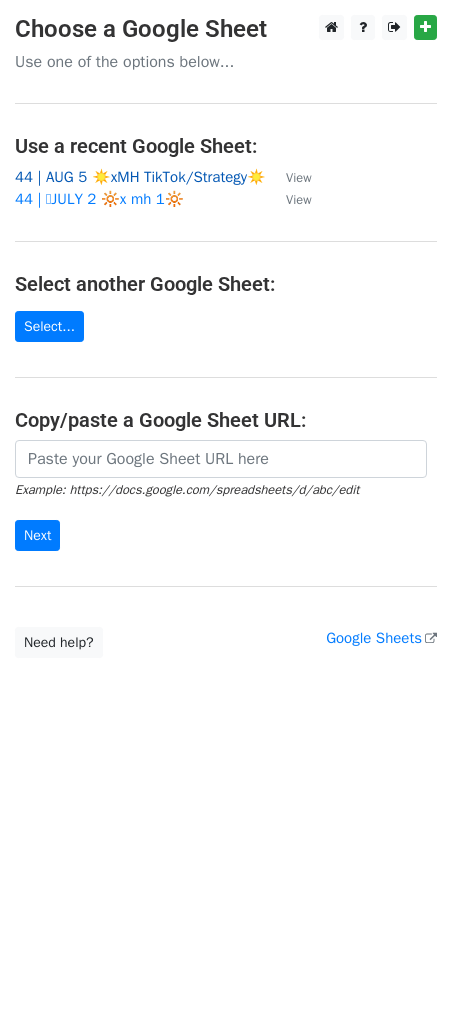 click on "44 | AUG 5 ☀️xMH TikTok/Strategy☀️" at bounding box center (140, 177) 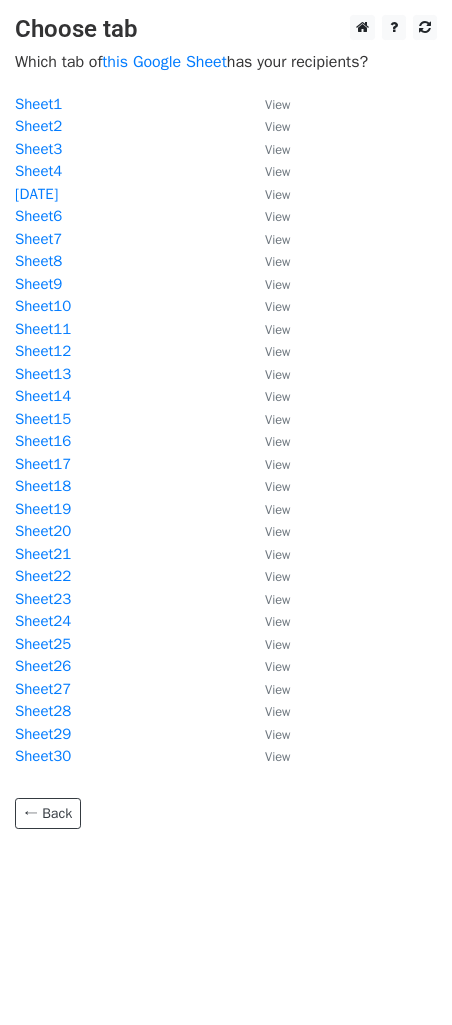 scroll, scrollTop: 0, scrollLeft: 0, axis: both 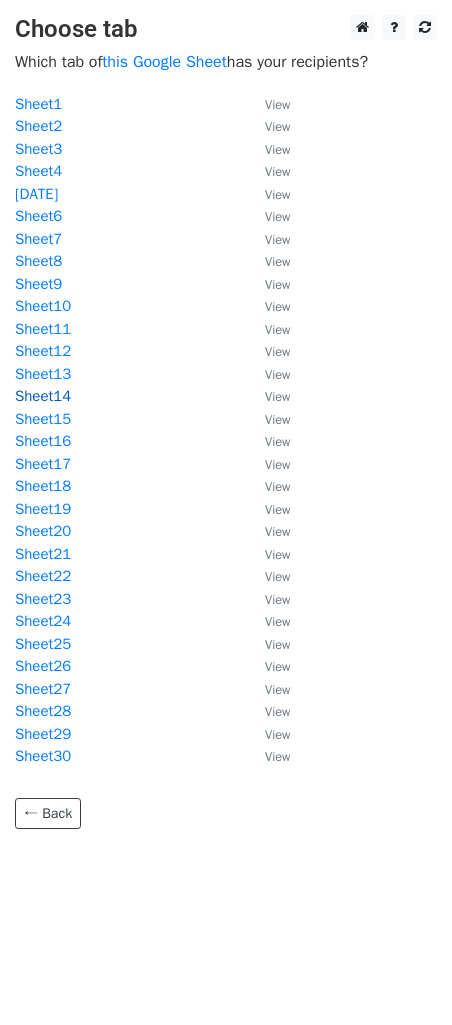 click on "Sheet14" at bounding box center [43, 396] 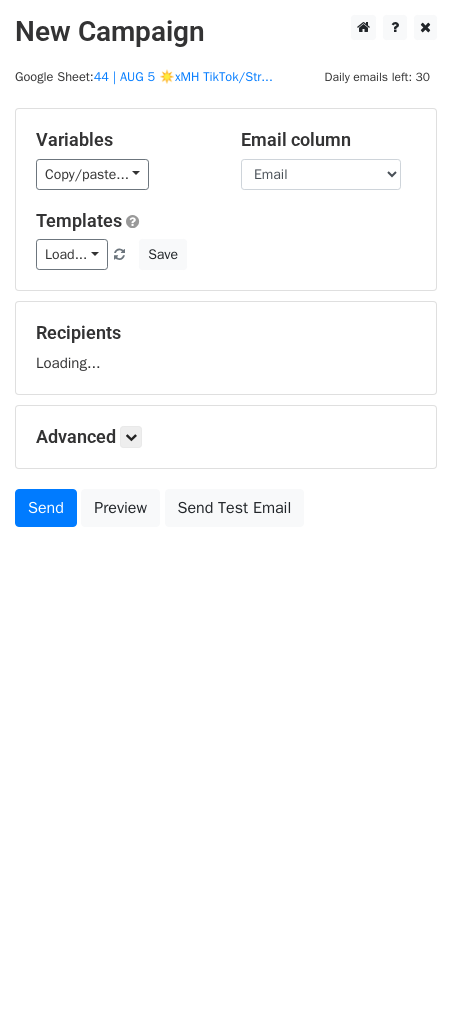 scroll, scrollTop: 0, scrollLeft: 0, axis: both 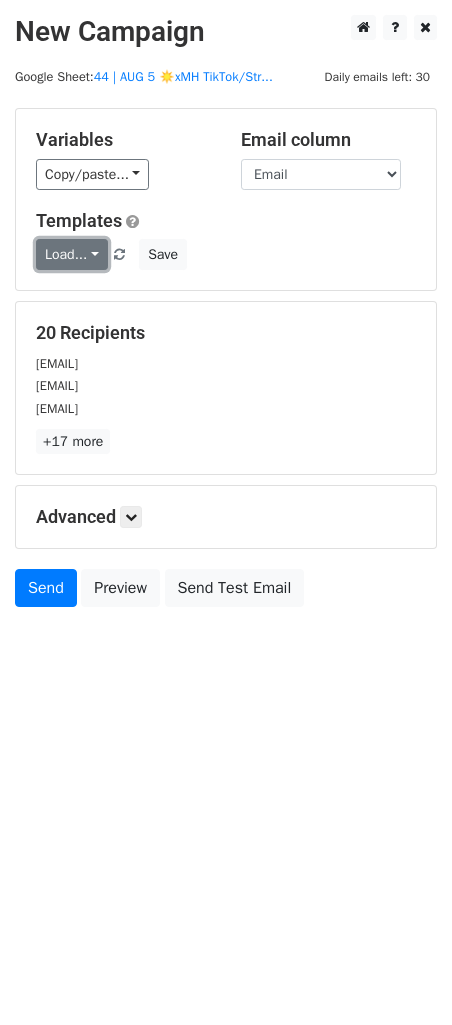 click on "Load..." at bounding box center (72, 254) 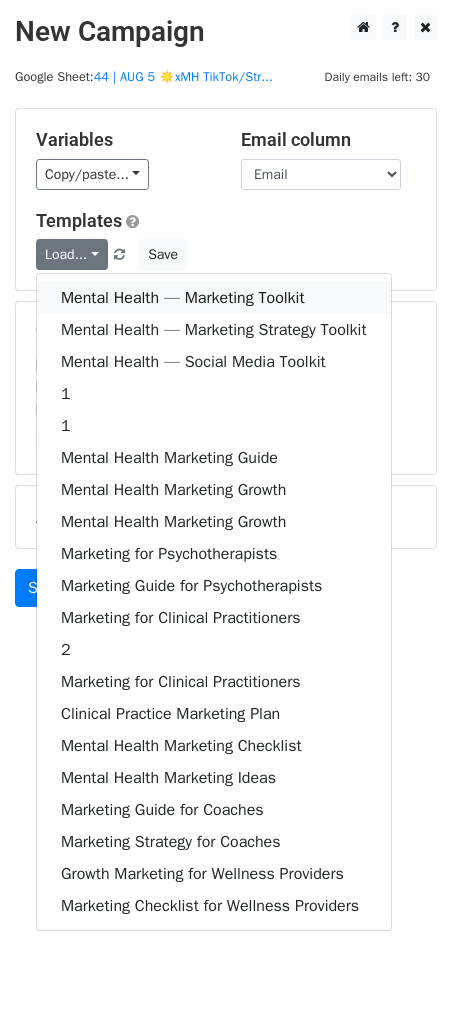 click on "Mental Health — Marketing Toolkit" at bounding box center (214, 298) 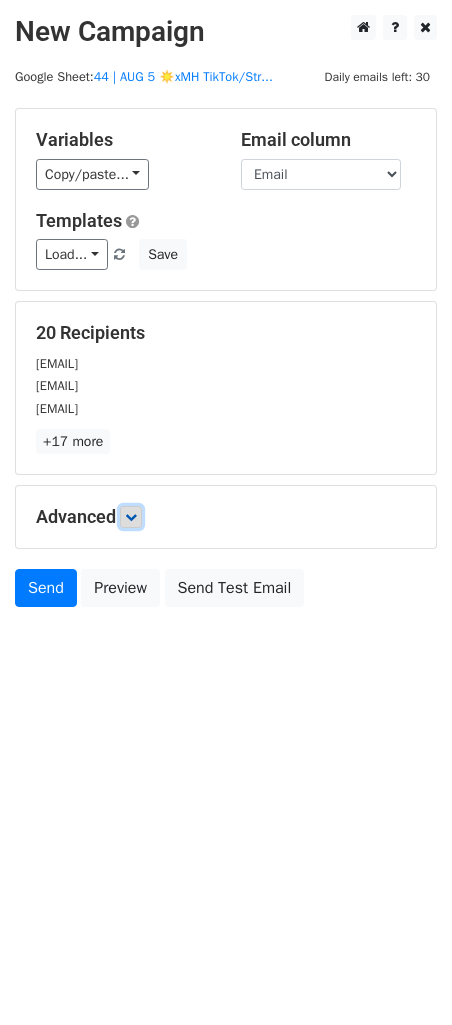 click at bounding box center (131, 517) 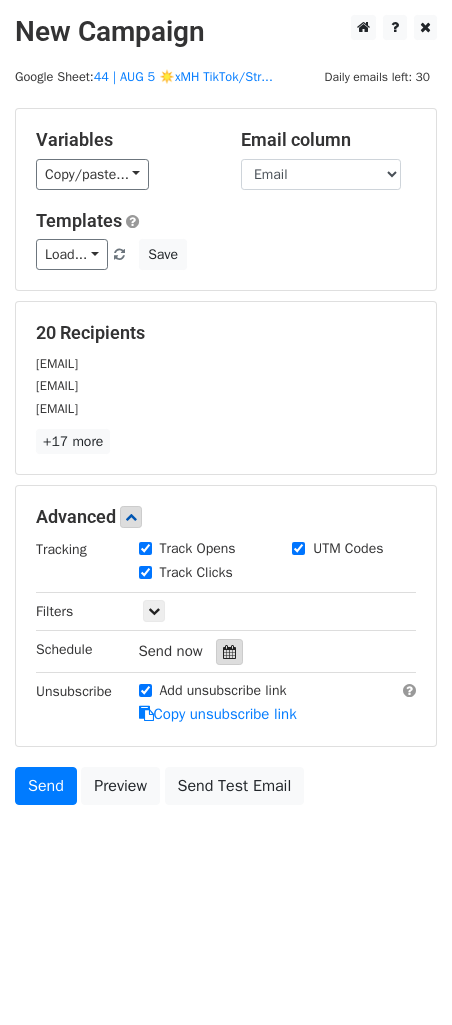 click at bounding box center (229, 652) 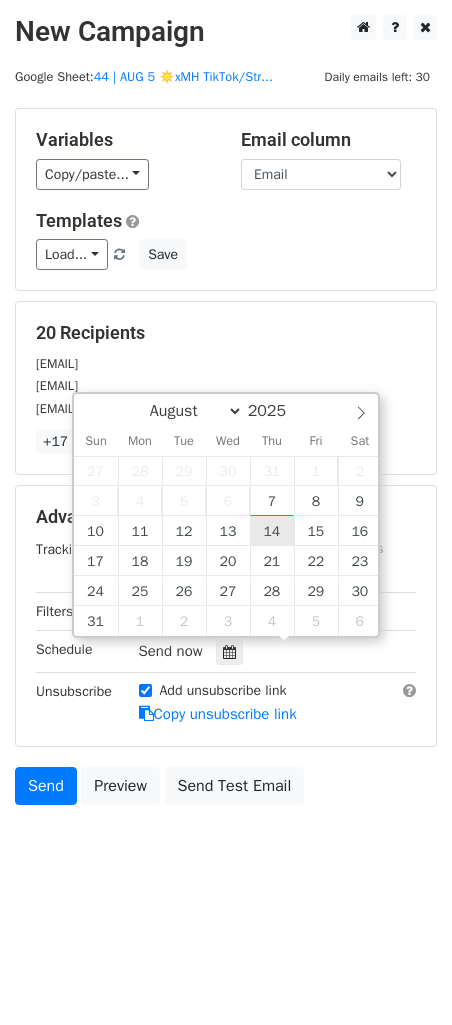 type on "2025-08-14 12:00" 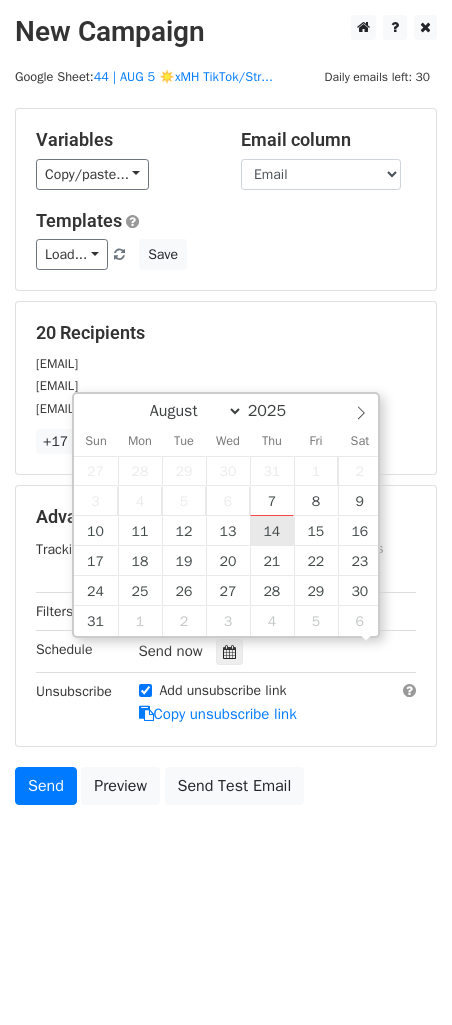 scroll, scrollTop: 0, scrollLeft: 0, axis: both 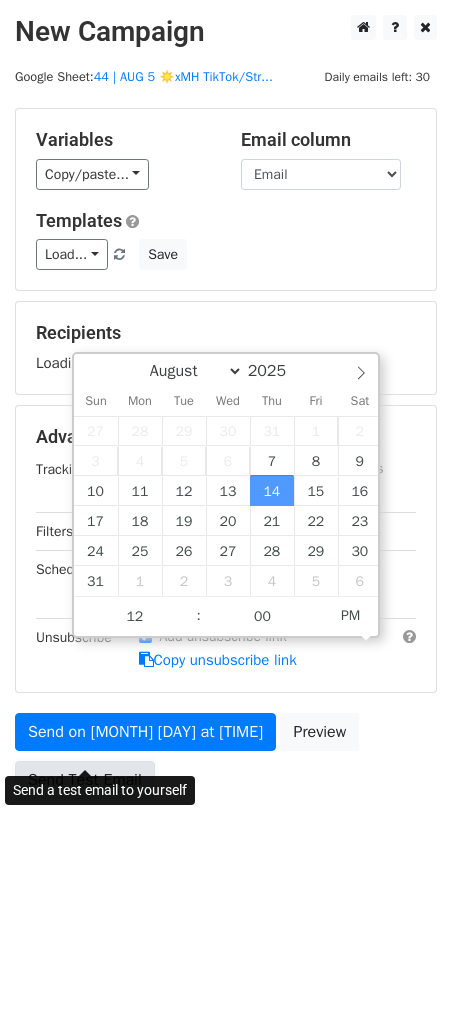 click on "Send Test Email" at bounding box center (85, 780) 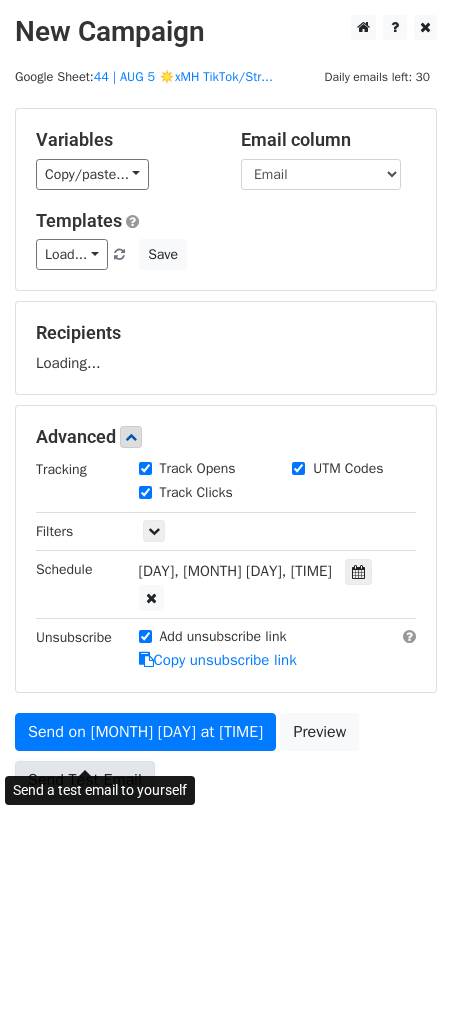 click on "Send Test Email" at bounding box center (85, 780) 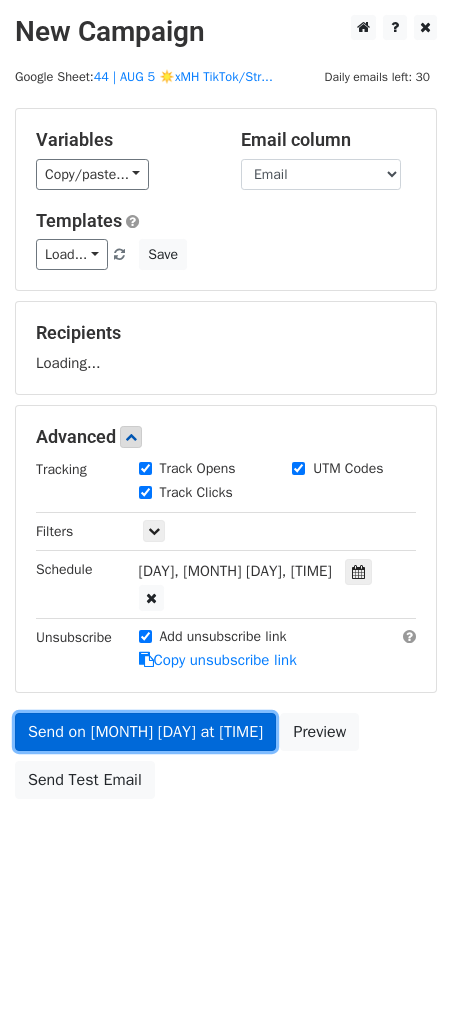 click on "Send on Aug 14 at 12:00pm" at bounding box center [145, 732] 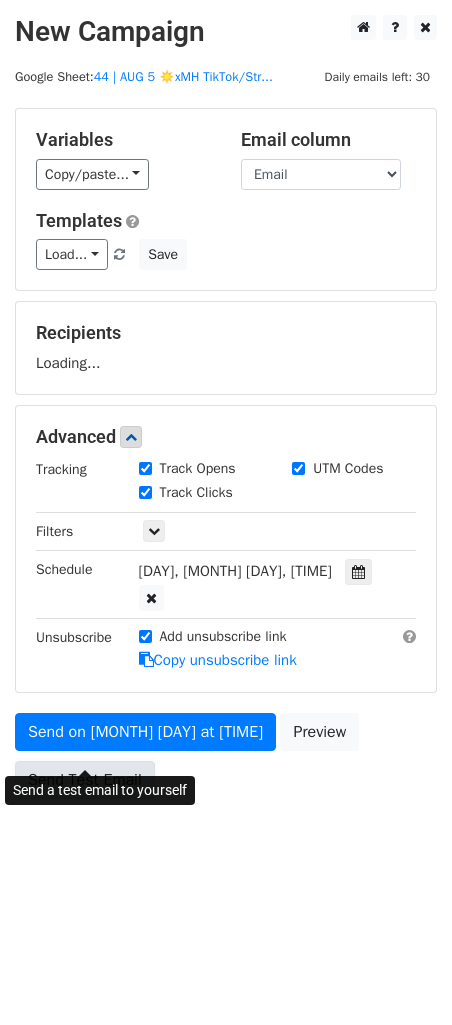click on "Send Test Email" at bounding box center [85, 780] 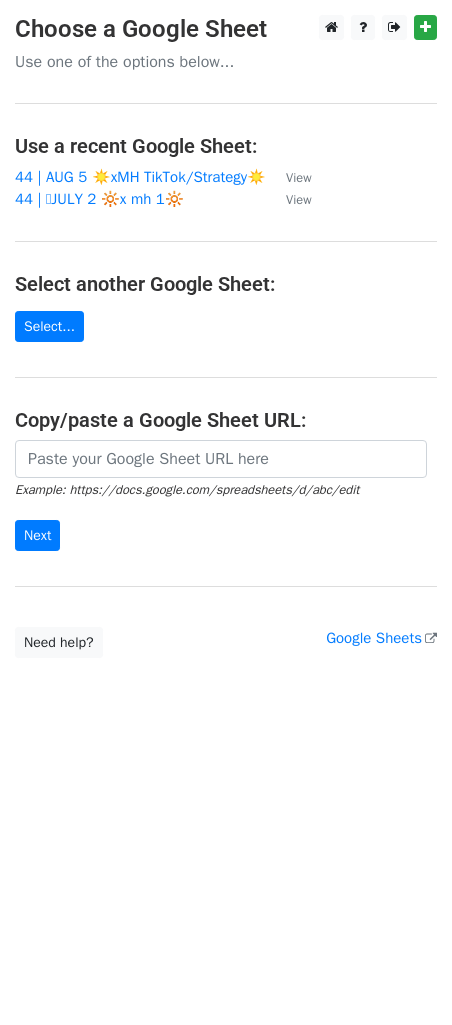 scroll, scrollTop: 0, scrollLeft: 0, axis: both 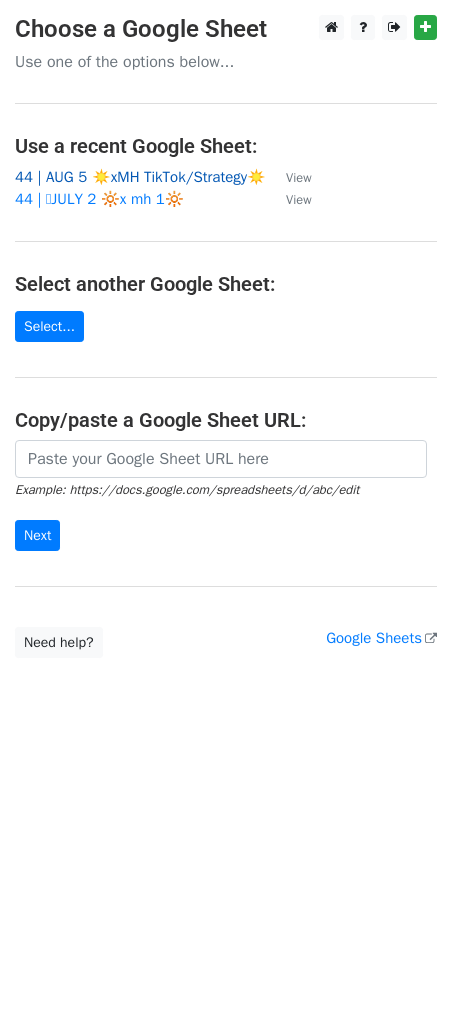click on "44 | AUG 5 ☀️xMH TikTok/Strategy☀️" at bounding box center [140, 177] 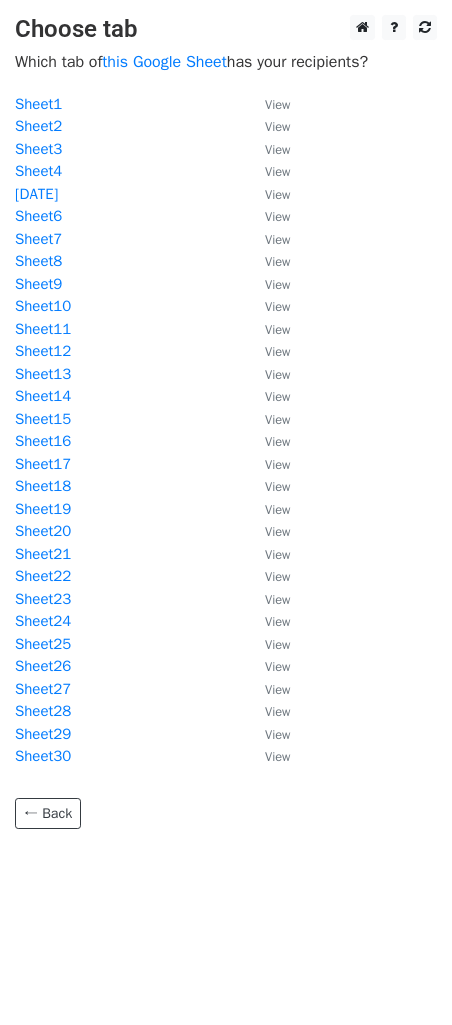 scroll, scrollTop: 0, scrollLeft: 0, axis: both 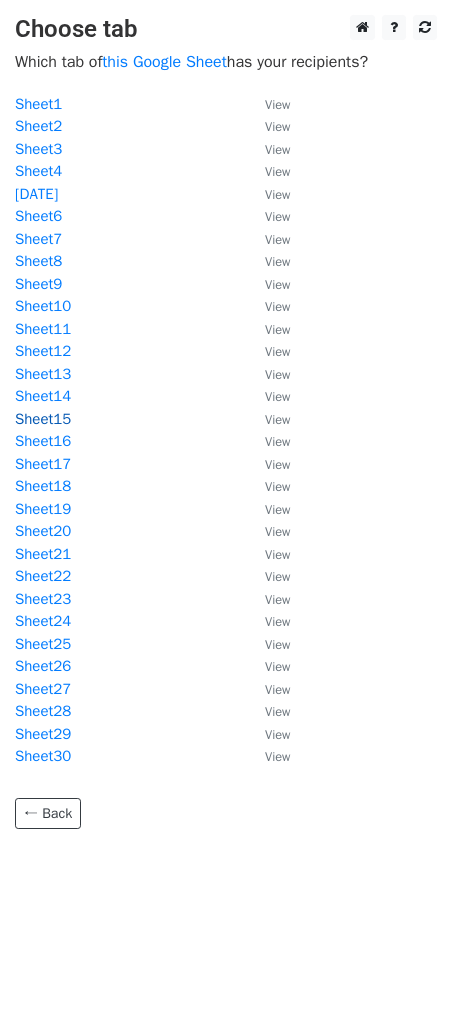 click on "Sheet15" at bounding box center [43, 419] 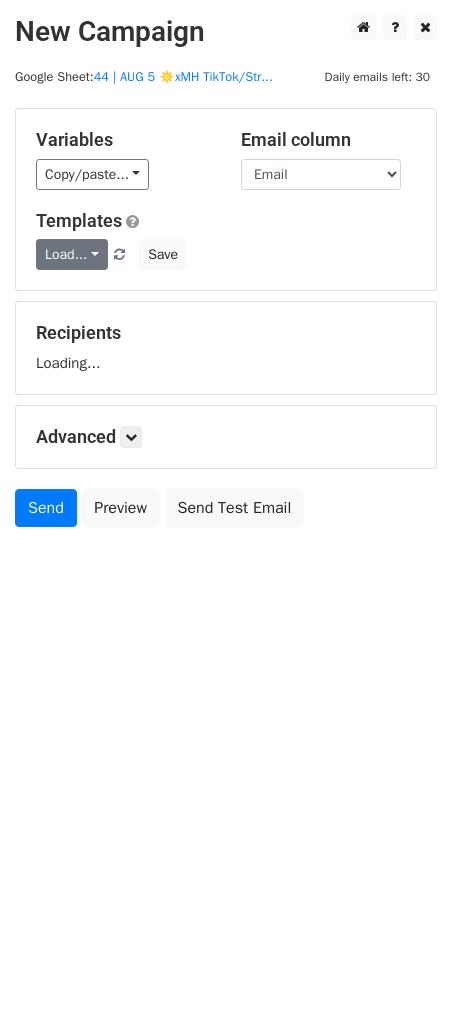 scroll, scrollTop: 0, scrollLeft: 0, axis: both 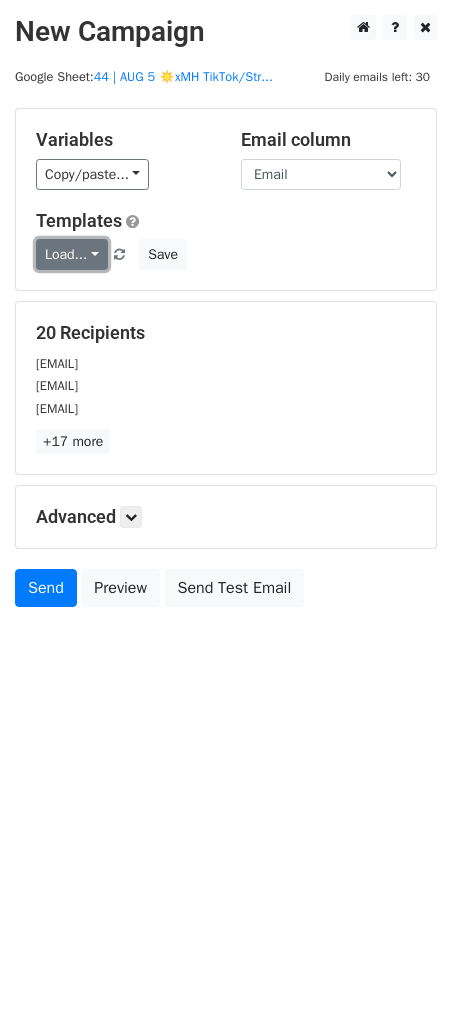 click on "Load..." at bounding box center (72, 254) 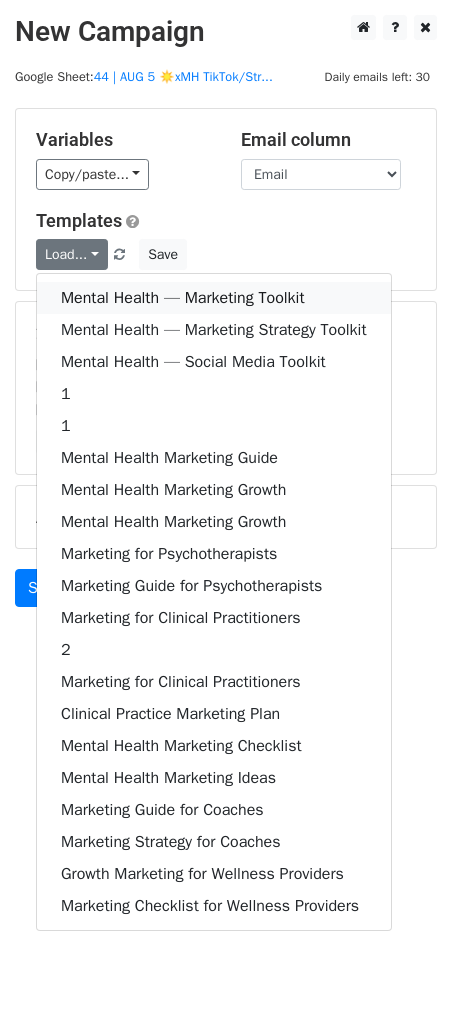 click on "Mental Health — Marketing Toolkit" at bounding box center (214, 298) 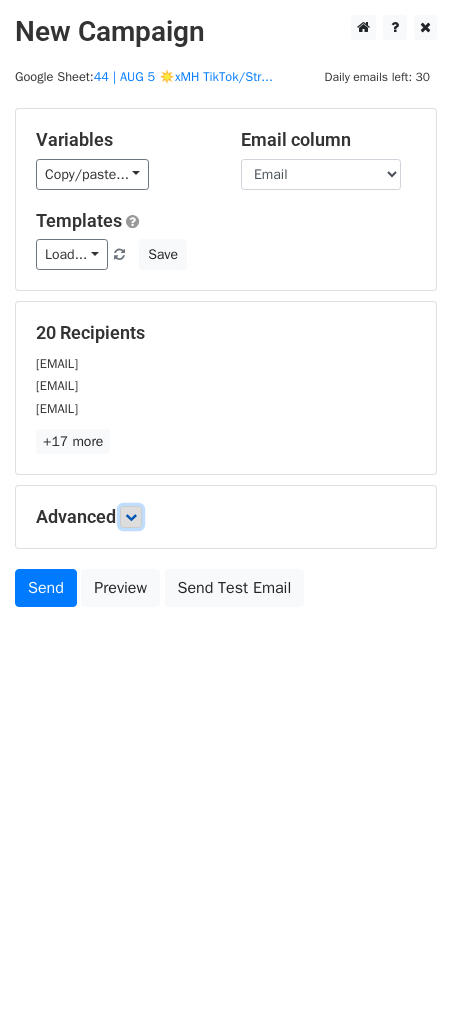 click at bounding box center [131, 517] 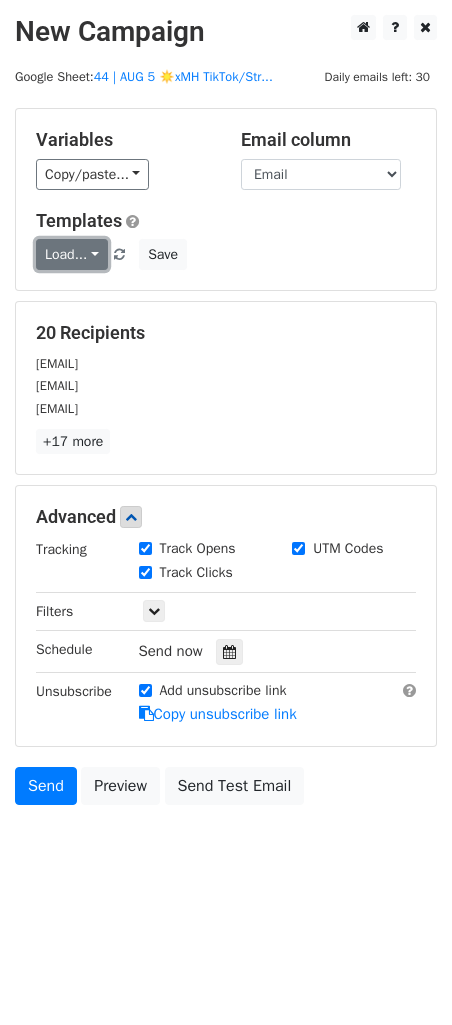 click on "Load..." at bounding box center [72, 254] 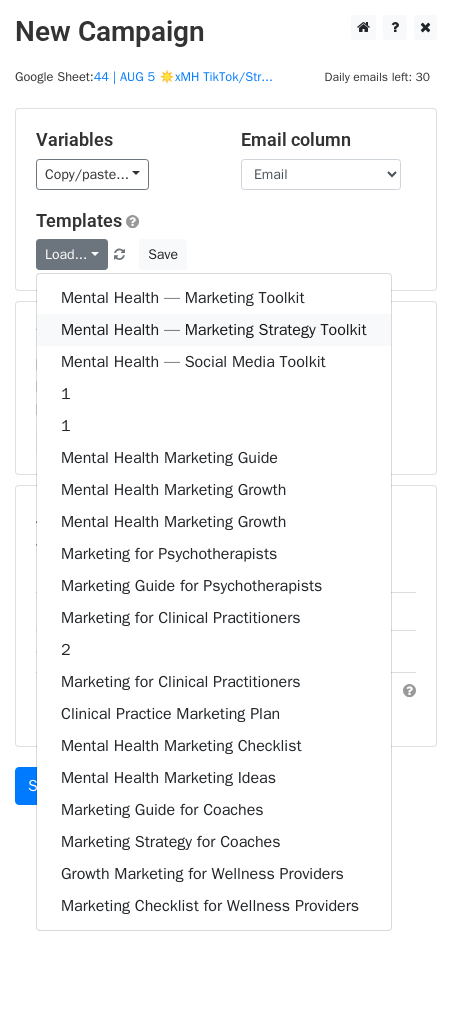 click on "Mental Health — Marketing Strategy Toolkit" at bounding box center [214, 330] 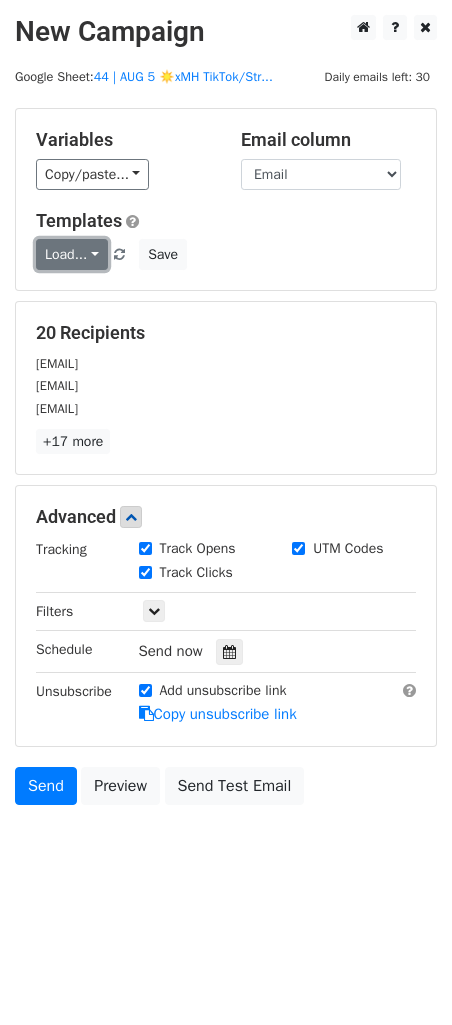 click on "Load..." at bounding box center (72, 254) 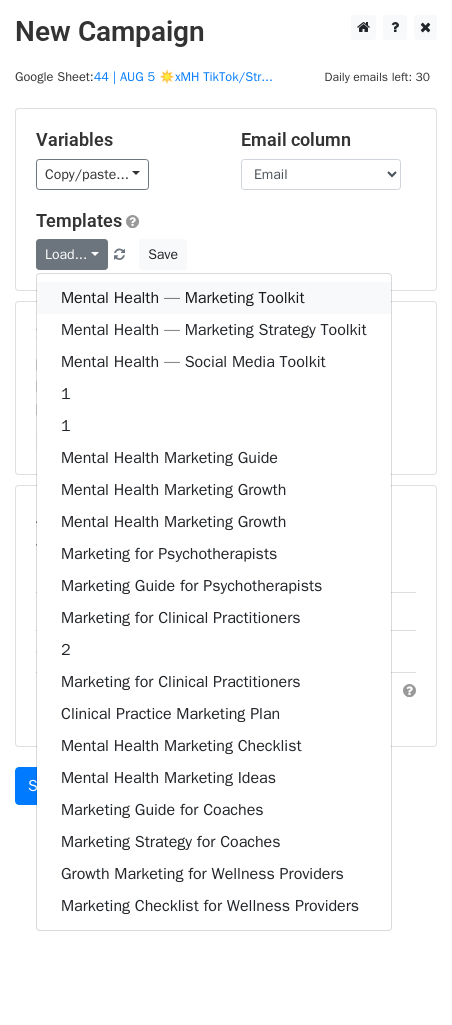 click on "Mental Health — Marketing Toolkit" at bounding box center [214, 298] 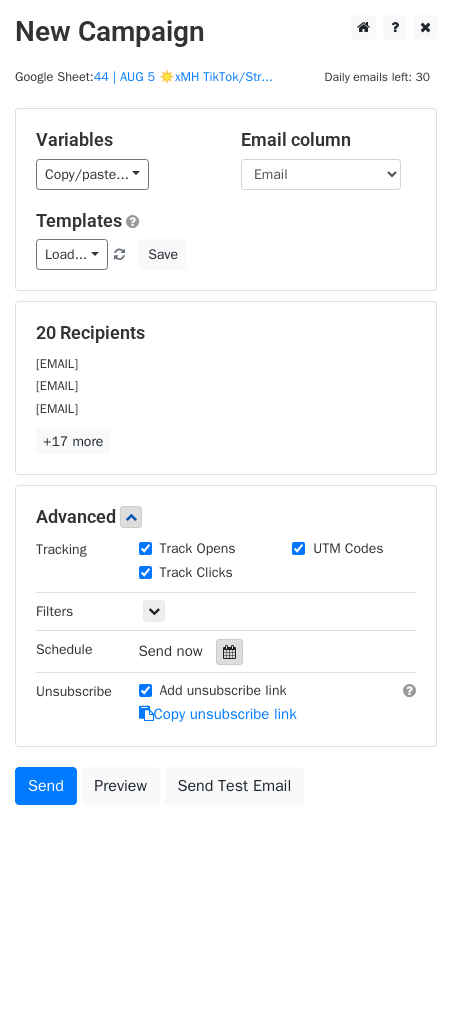 click at bounding box center (229, 652) 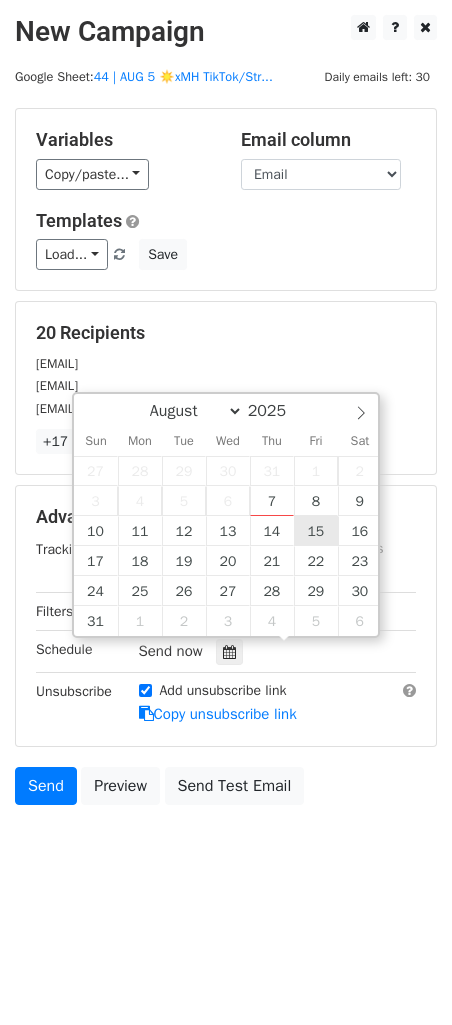 type on "2025-08-15 12:00" 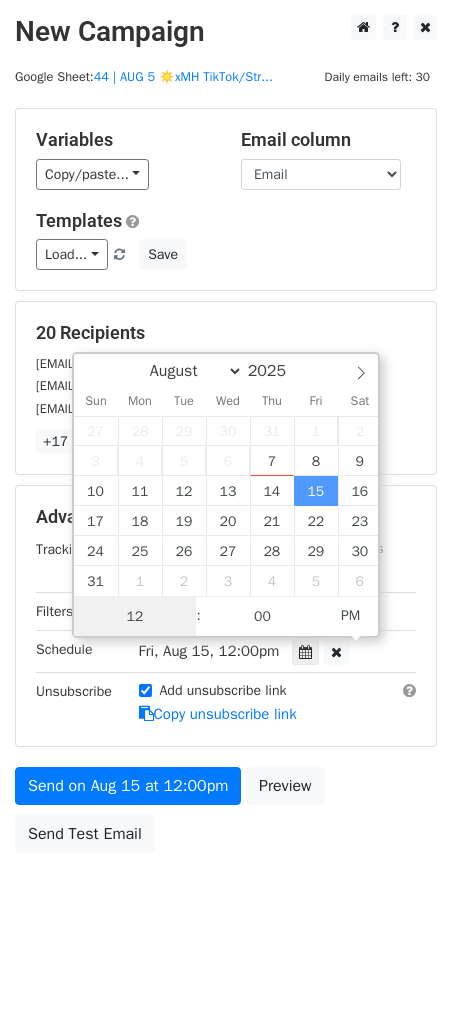 scroll, scrollTop: 0, scrollLeft: 0, axis: both 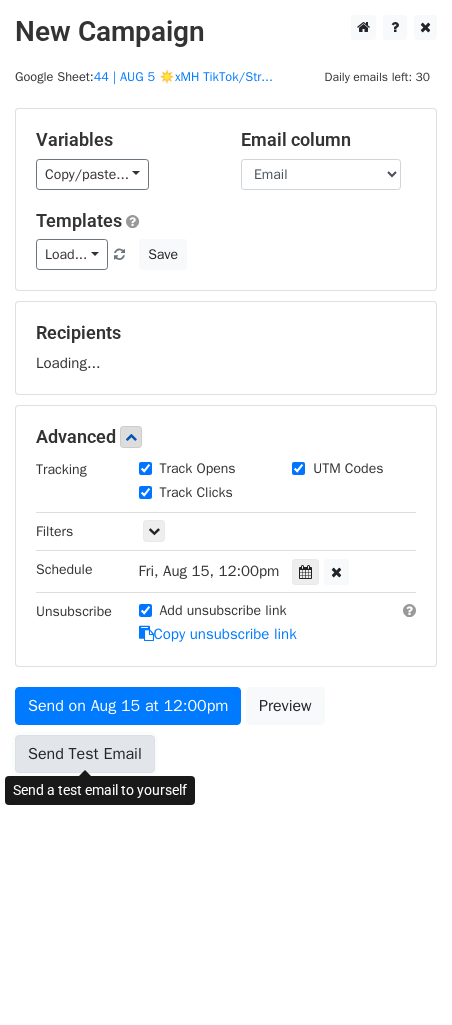 click on "Send Test Email" at bounding box center (85, 754) 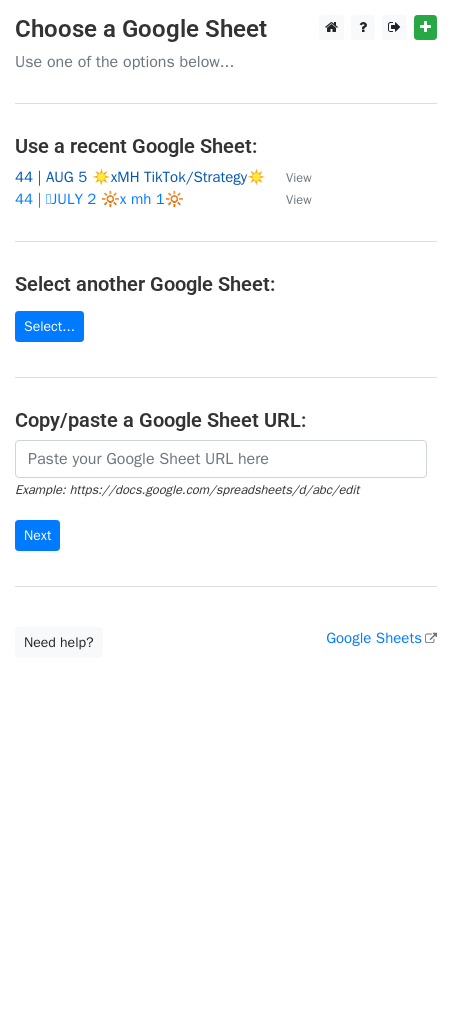 scroll, scrollTop: 0, scrollLeft: 0, axis: both 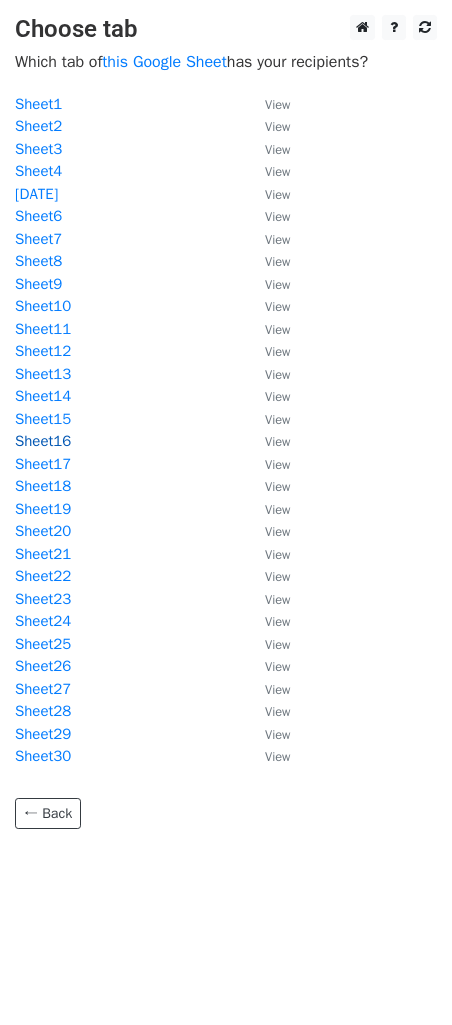 click on "Sheet16" at bounding box center [43, 441] 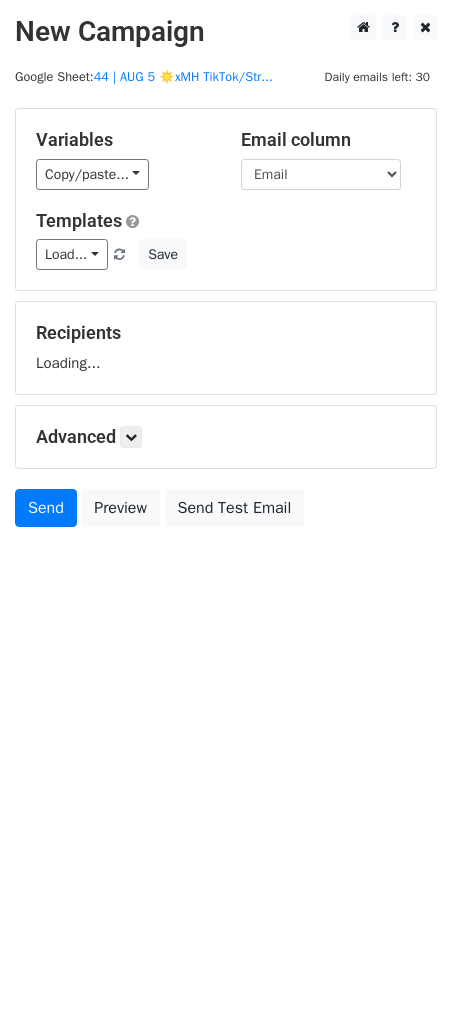 scroll, scrollTop: 0, scrollLeft: 0, axis: both 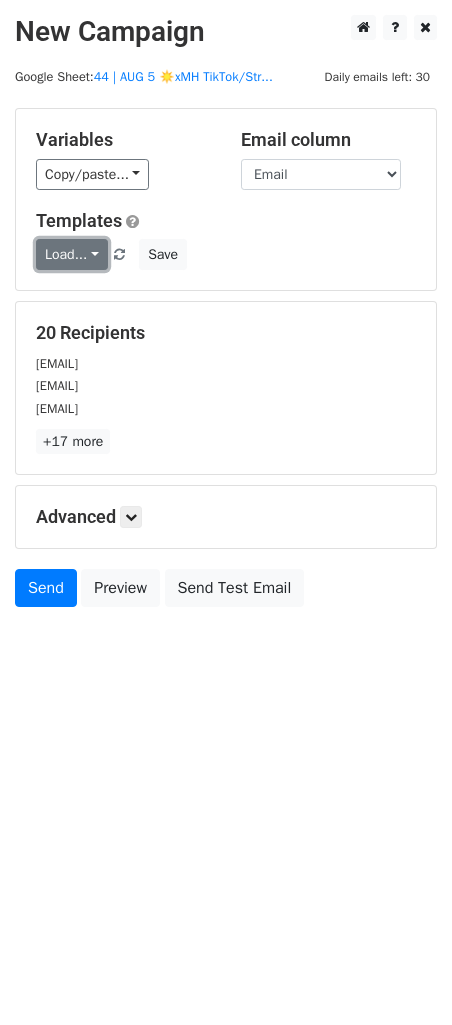 click on "Load..." at bounding box center [72, 254] 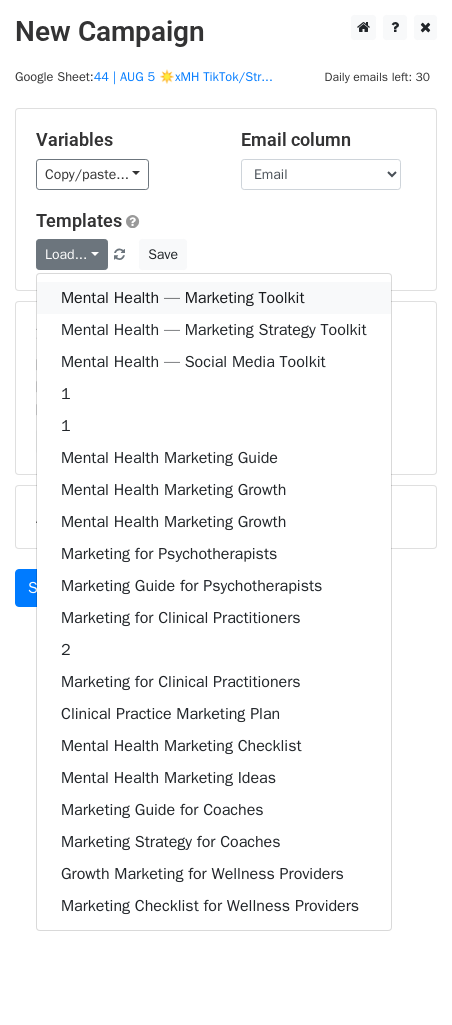 click on "Mental Health — Marketing Toolkit" at bounding box center [214, 298] 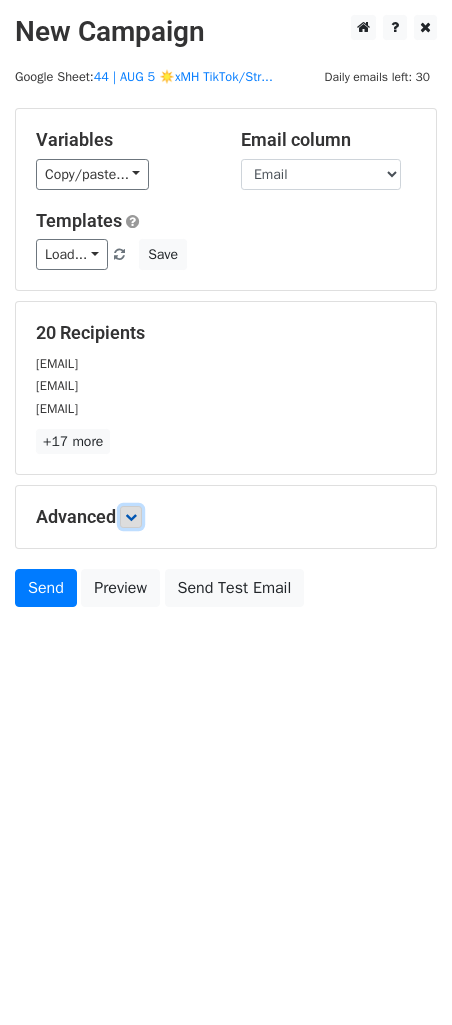 click at bounding box center (131, 517) 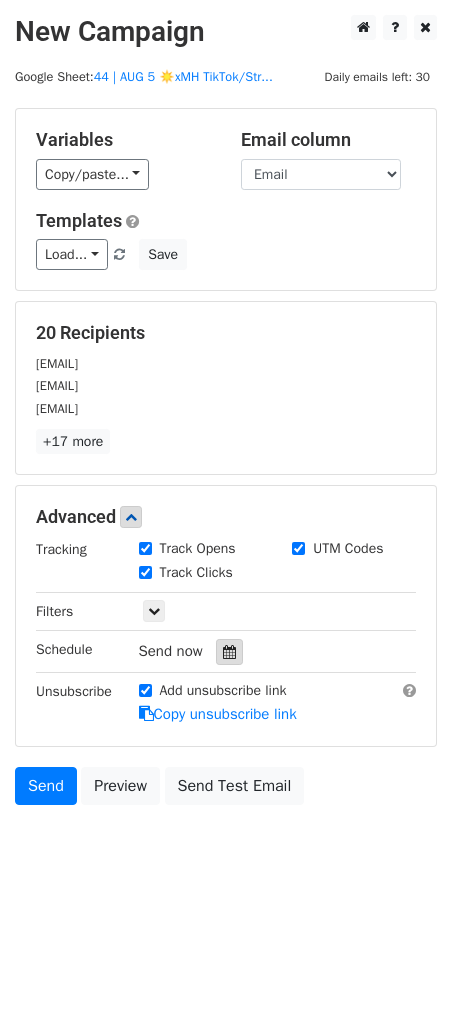click at bounding box center (229, 652) 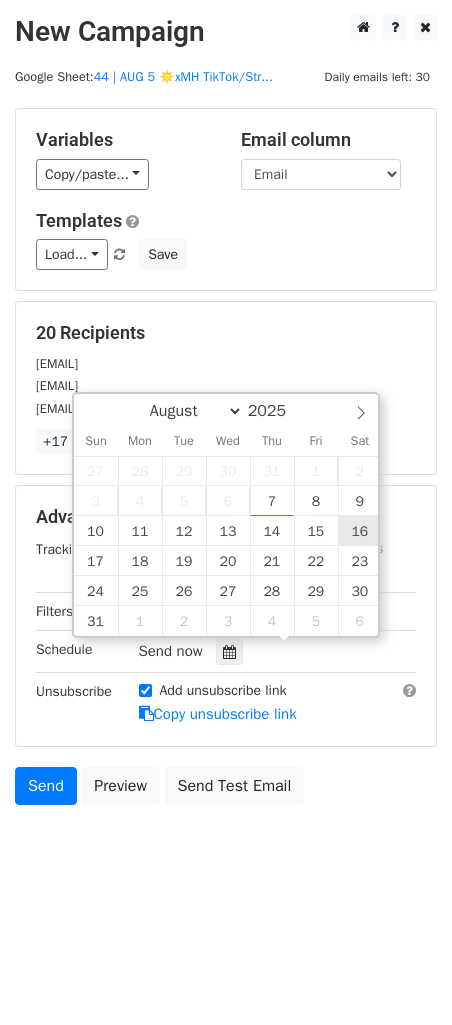type on "2025-08-16 12:00" 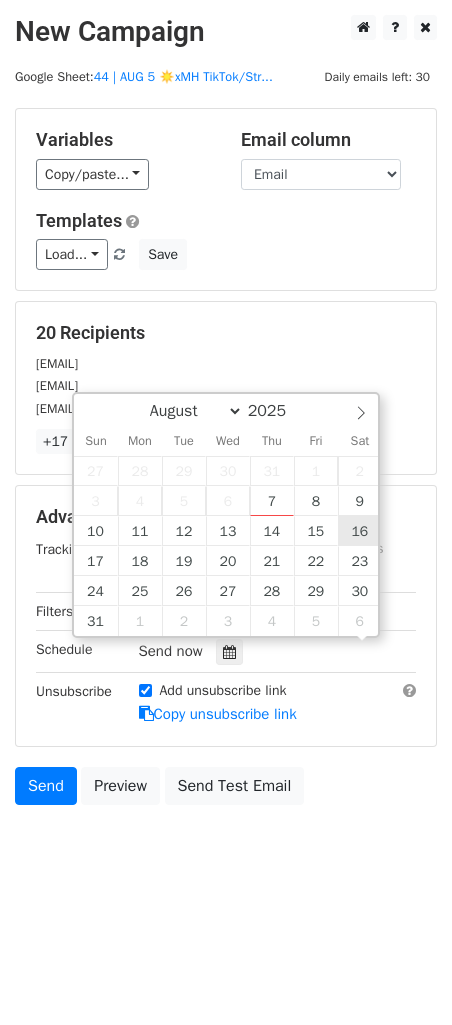 scroll, scrollTop: 0, scrollLeft: 0, axis: both 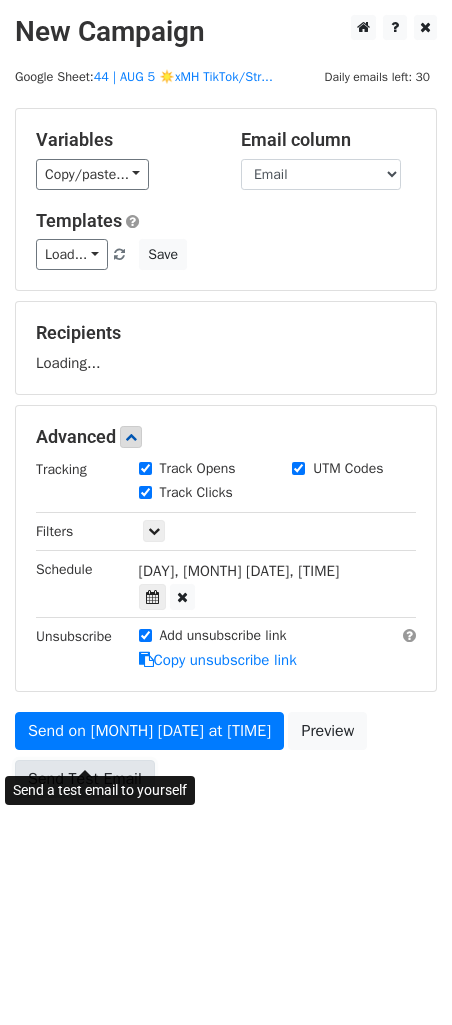click on "Send Test Email" at bounding box center (85, 779) 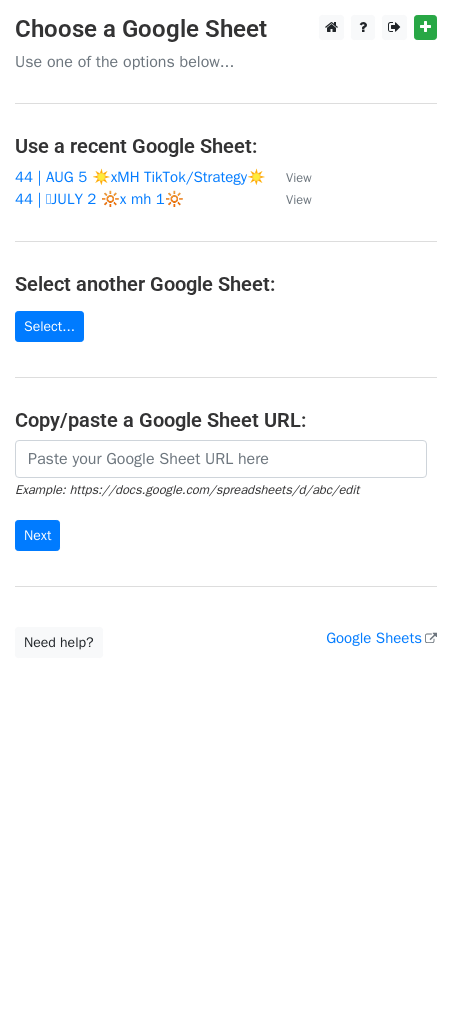 scroll, scrollTop: 0, scrollLeft: 0, axis: both 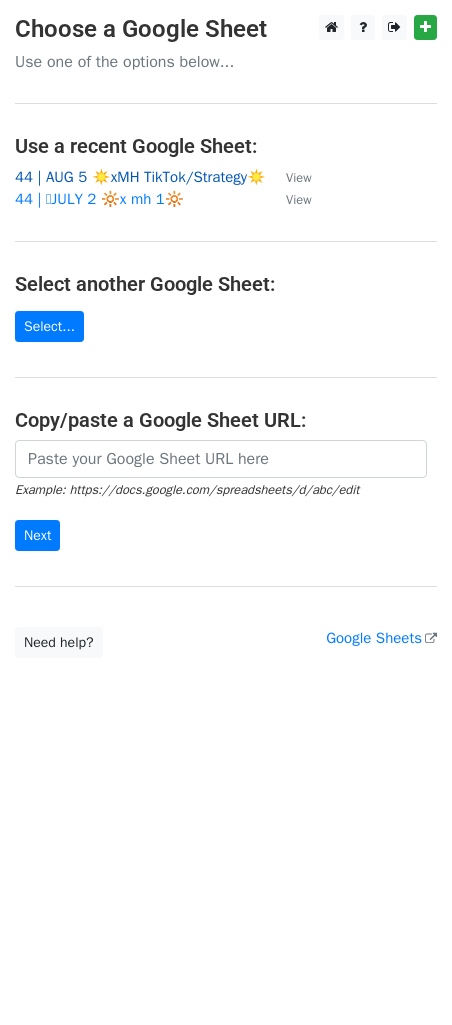 click on "44 | AUG 5 ☀️xMH TikTok/Strategy☀️" at bounding box center (140, 177) 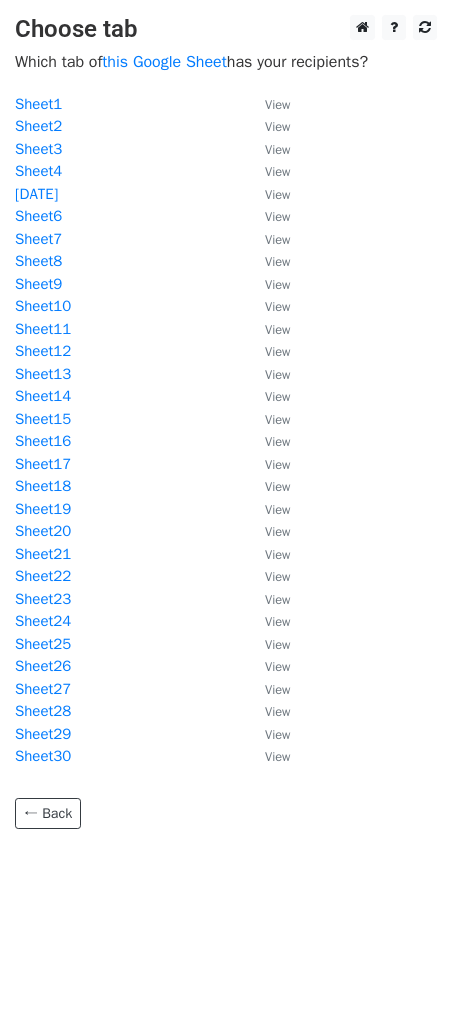 scroll, scrollTop: 0, scrollLeft: 0, axis: both 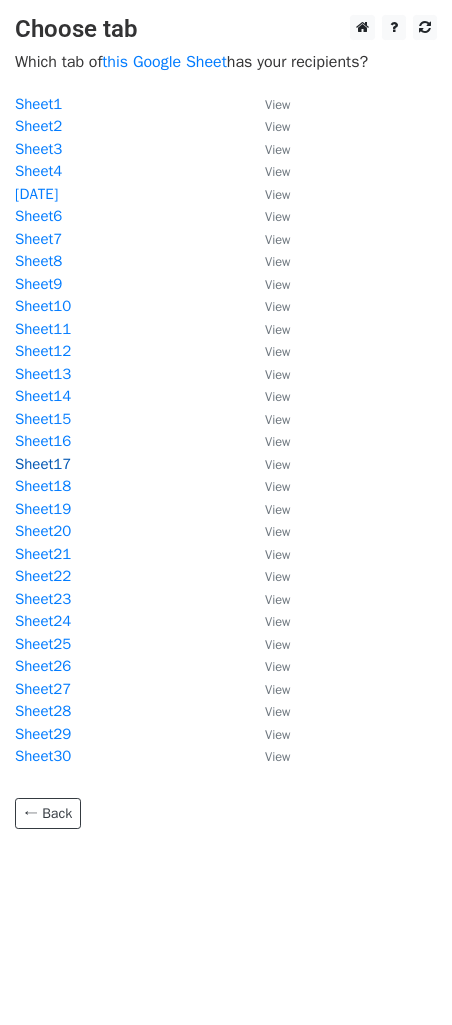 click on "Sheet17" at bounding box center [43, 464] 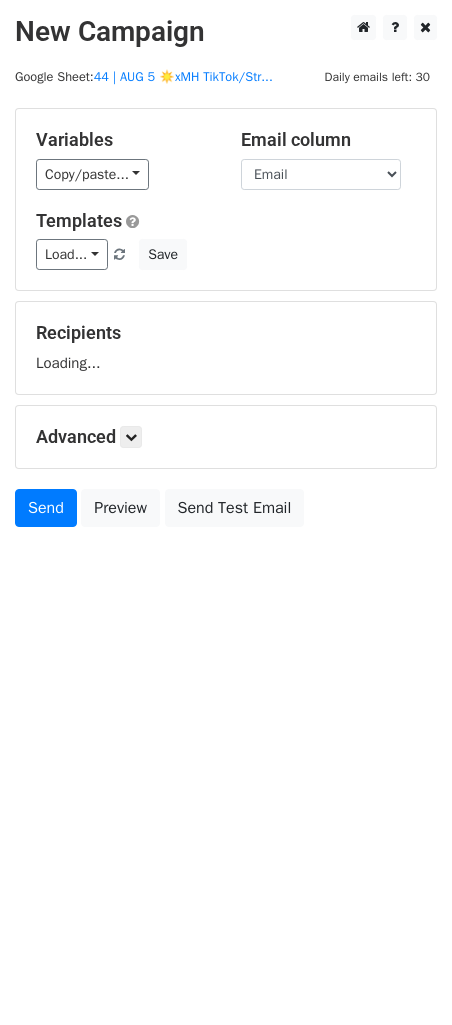 scroll, scrollTop: 0, scrollLeft: 0, axis: both 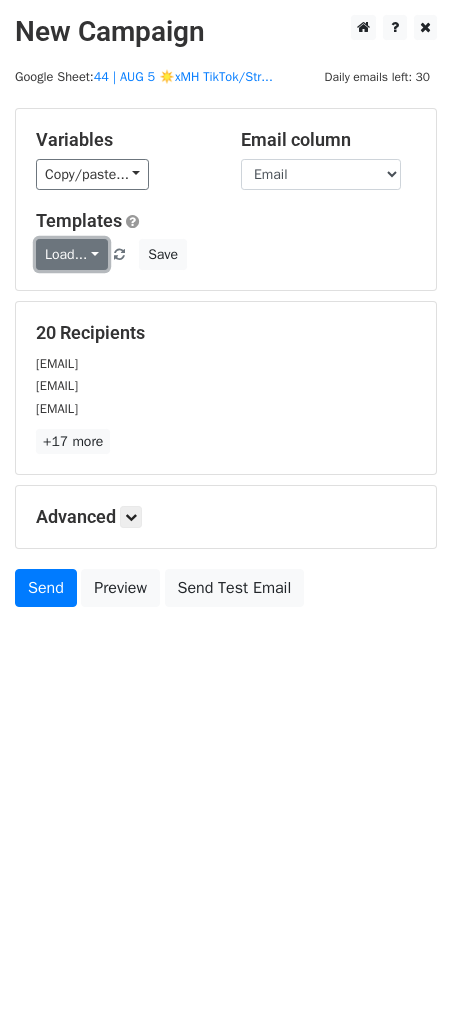 click on "Load..." at bounding box center (72, 254) 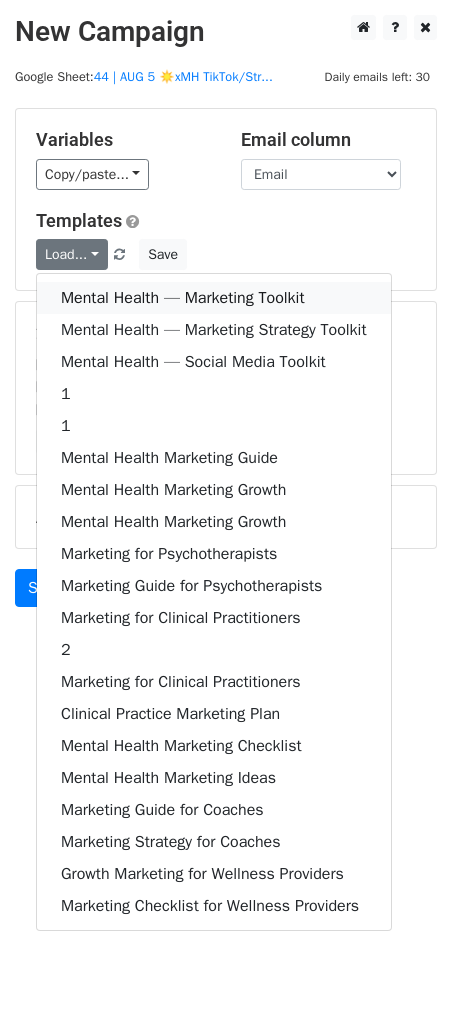 click on "Mental Health — Marketing Toolkit" at bounding box center (214, 298) 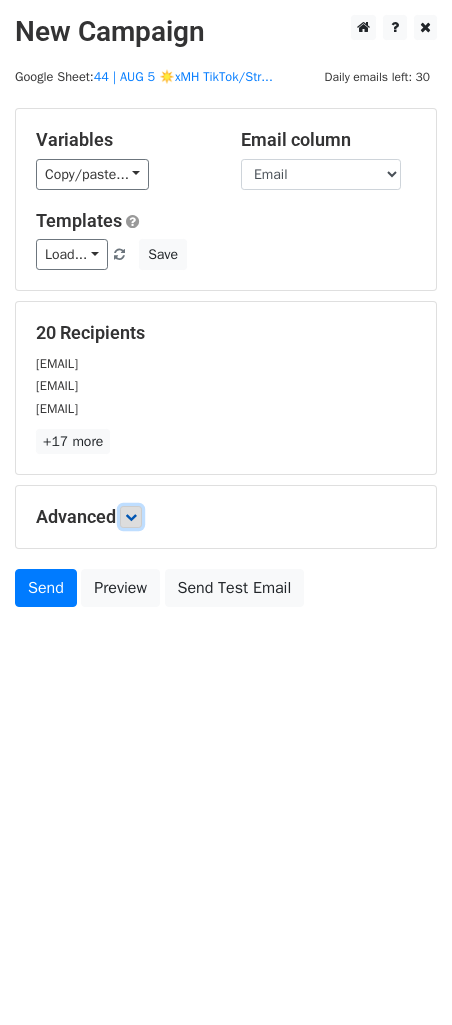 click at bounding box center (131, 517) 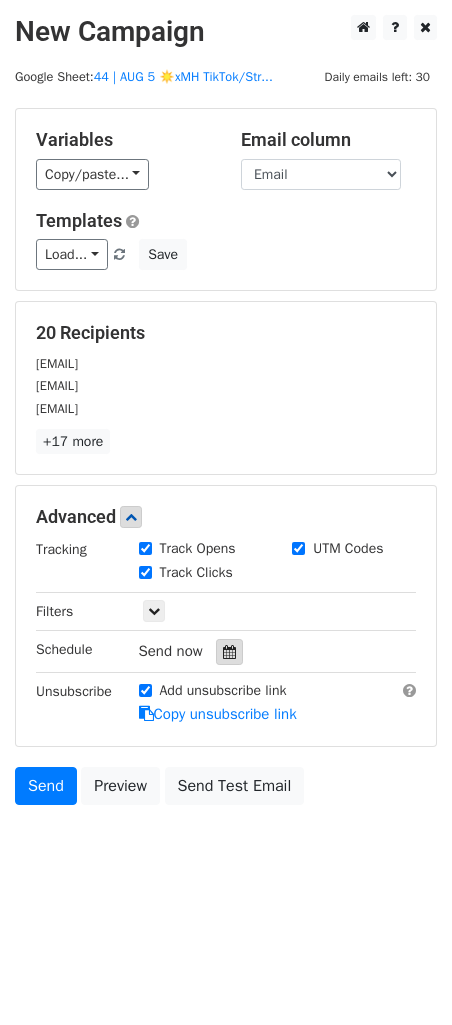click at bounding box center (229, 652) 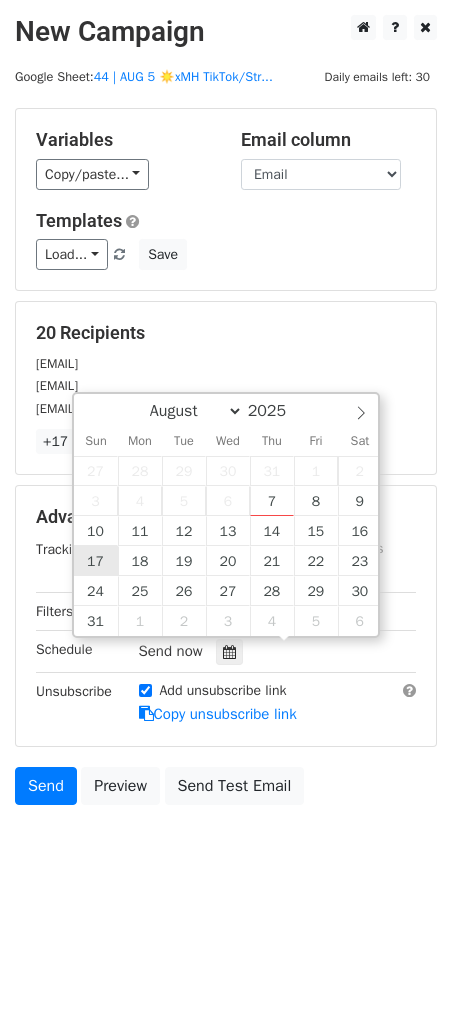 type on "[DATE] [TIME]" 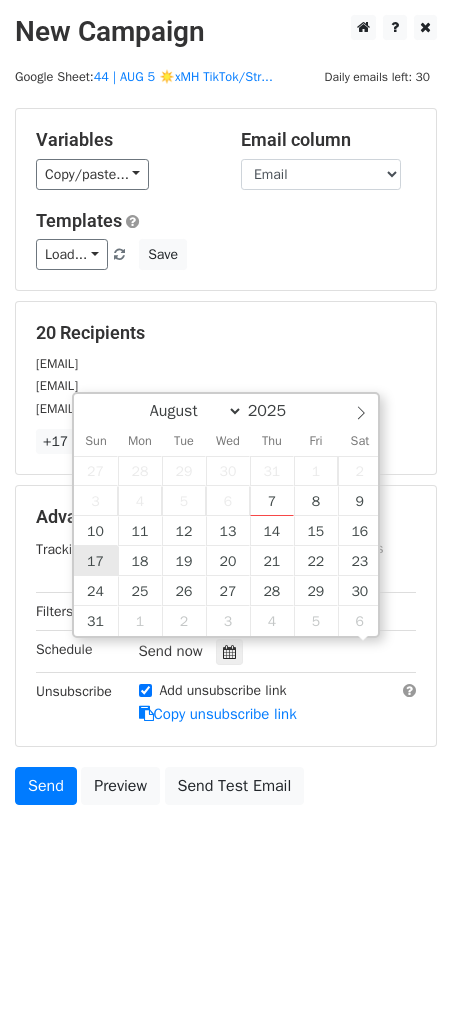 scroll, scrollTop: 0, scrollLeft: 0, axis: both 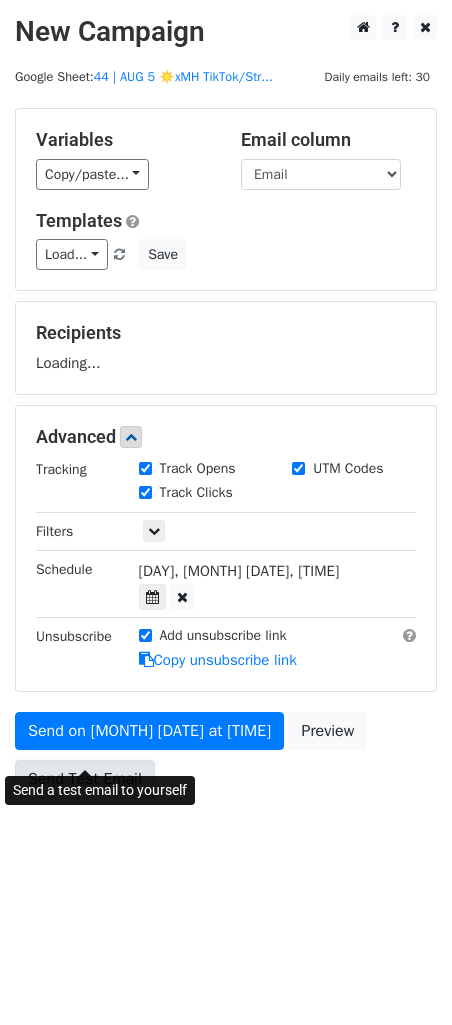 click on "Send Test Email" at bounding box center (85, 779) 